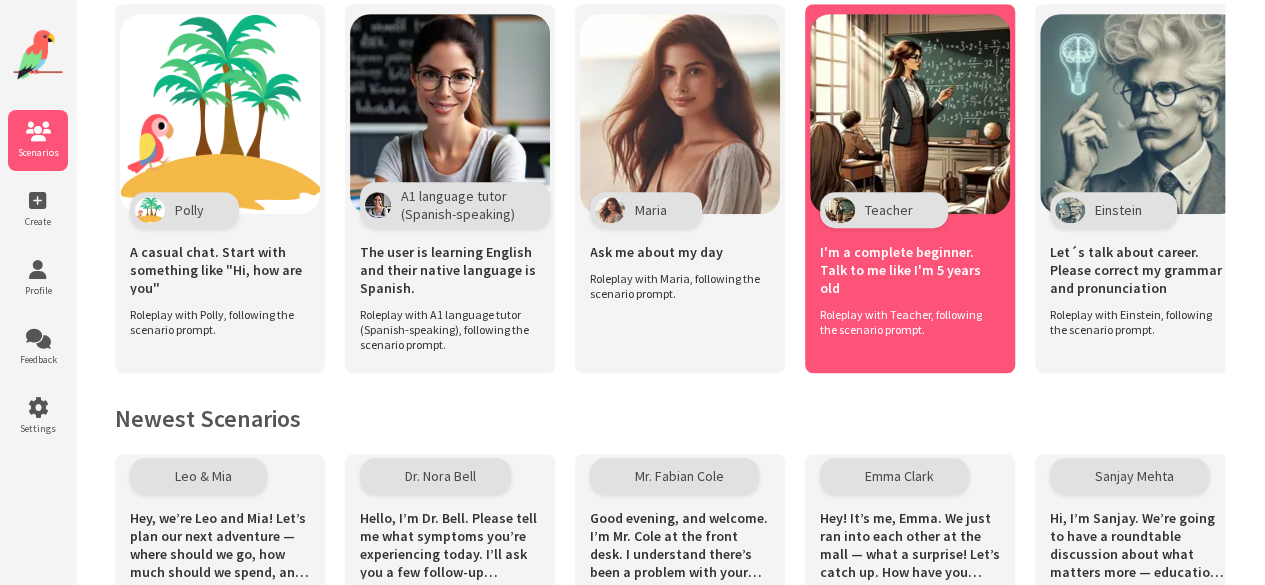 scroll, scrollTop: 500, scrollLeft: 0, axis: vertical 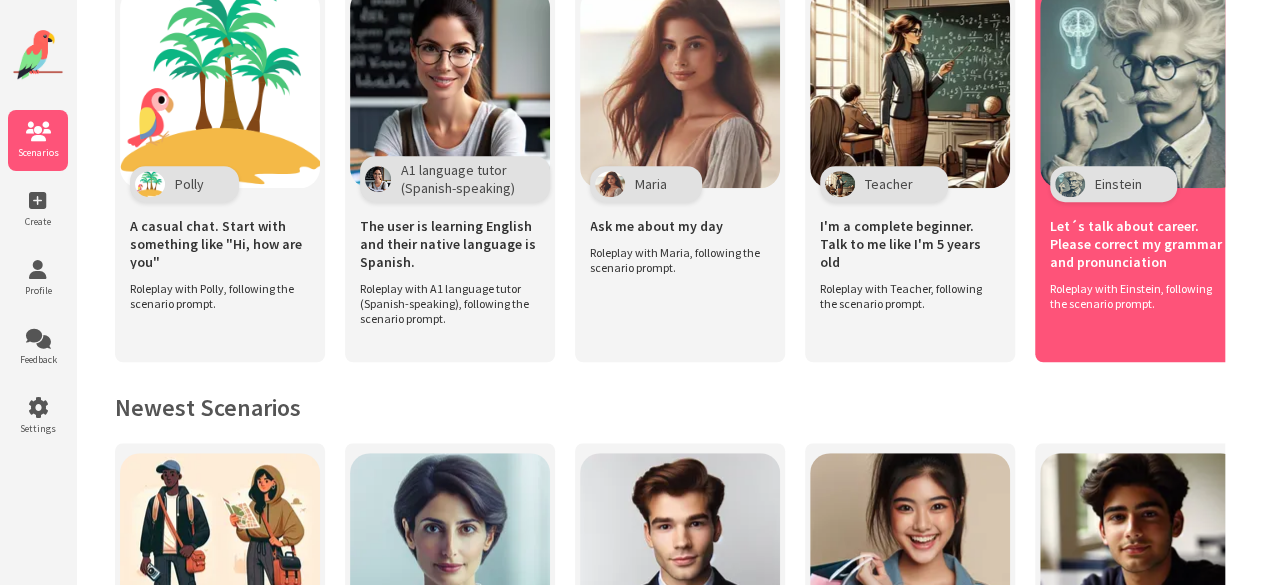click on "Einstein" at bounding box center (1118, 184) 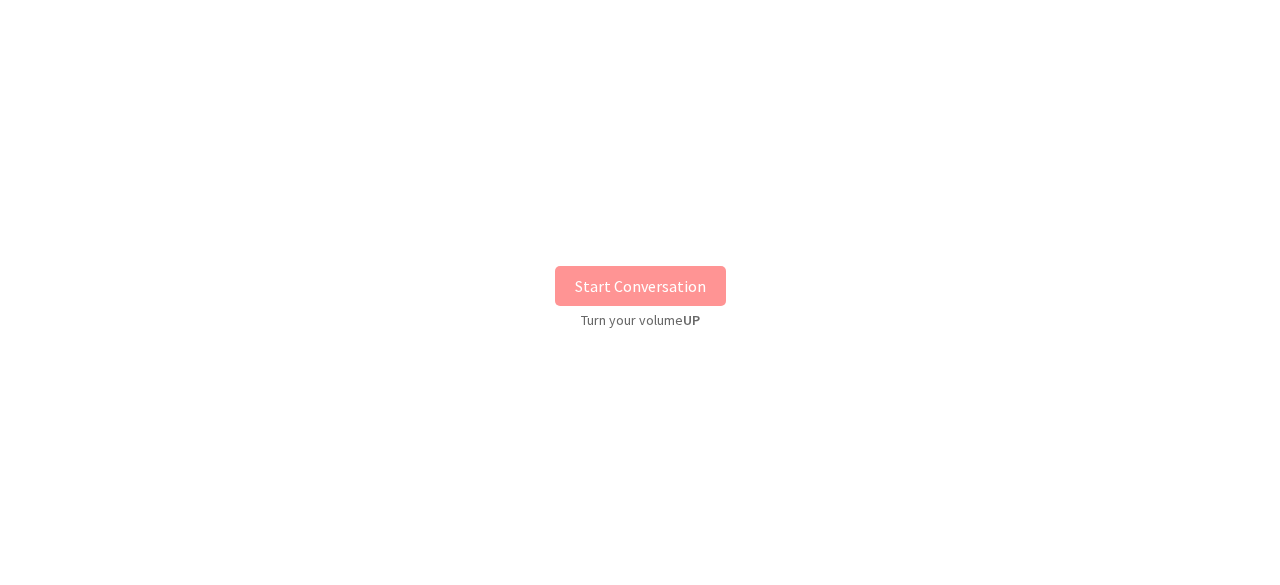 scroll, scrollTop: 0, scrollLeft: 0, axis: both 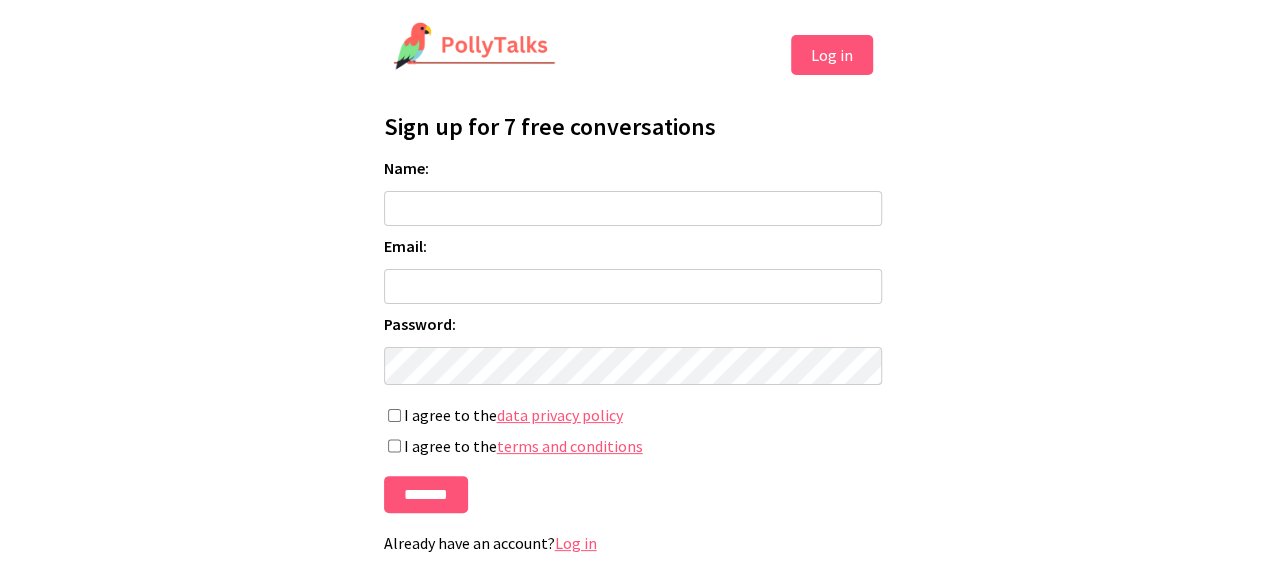 click on "Log in" at bounding box center (832, 55) 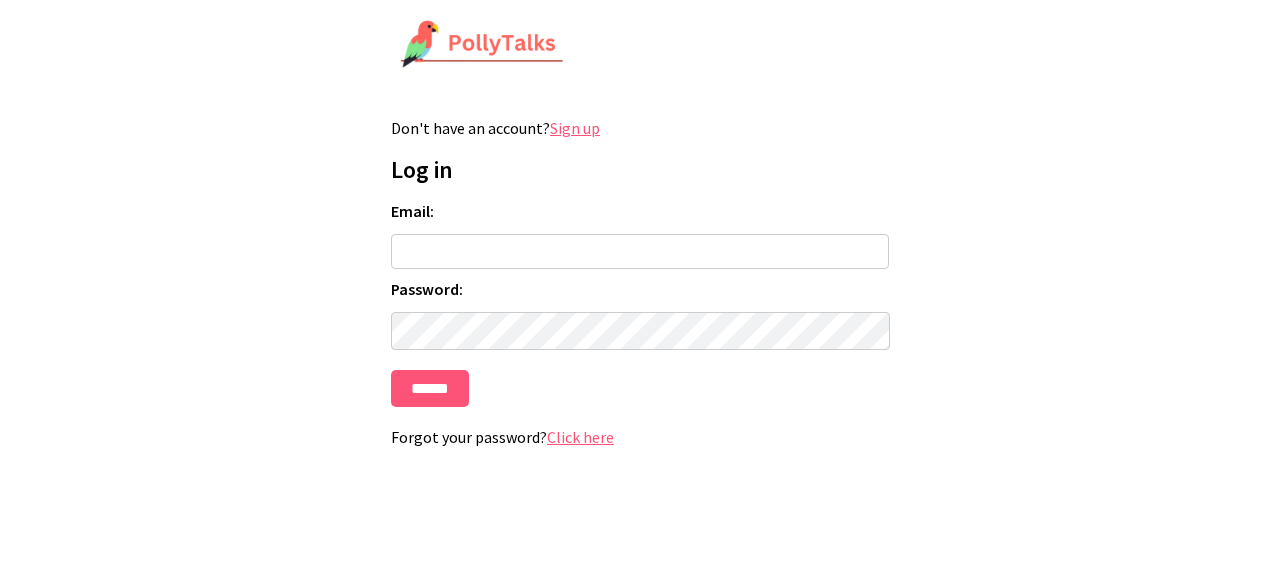 scroll, scrollTop: 0, scrollLeft: 0, axis: both 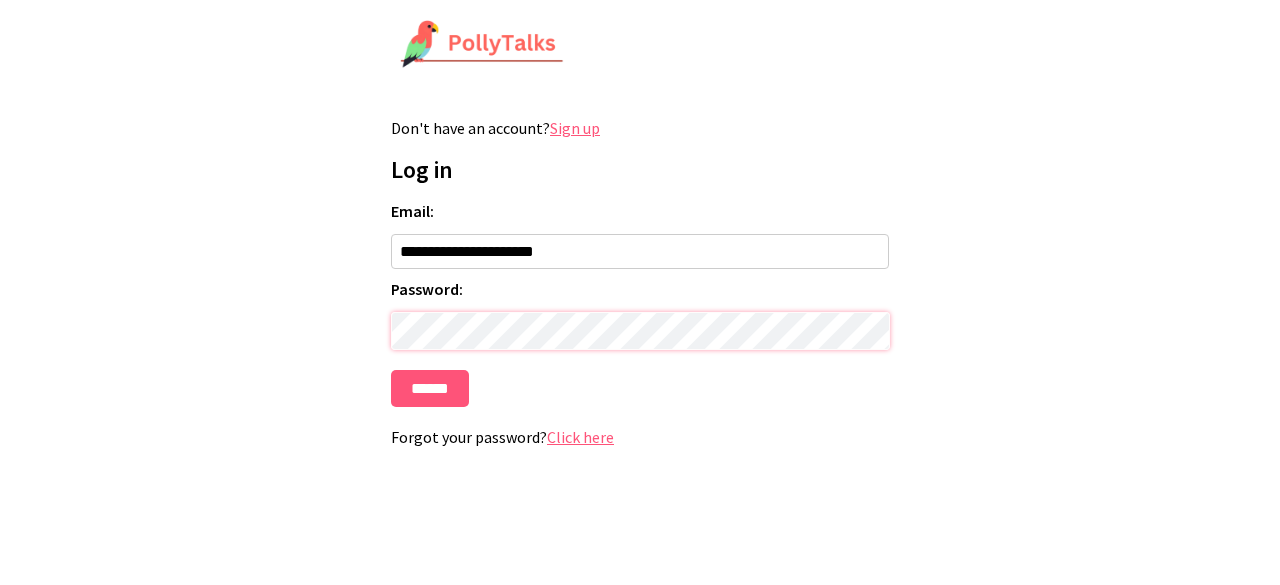 click on "******" at bounding box center [430, 388] 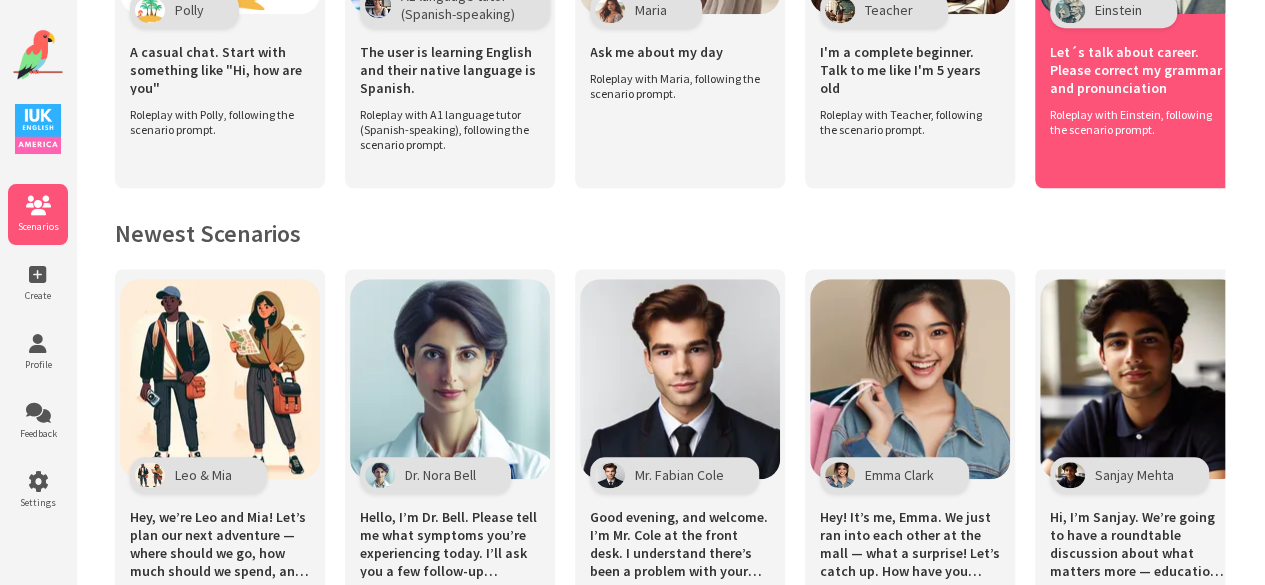 scroll, scrollTop: 500, scrollLeft: 0, axis: vertical 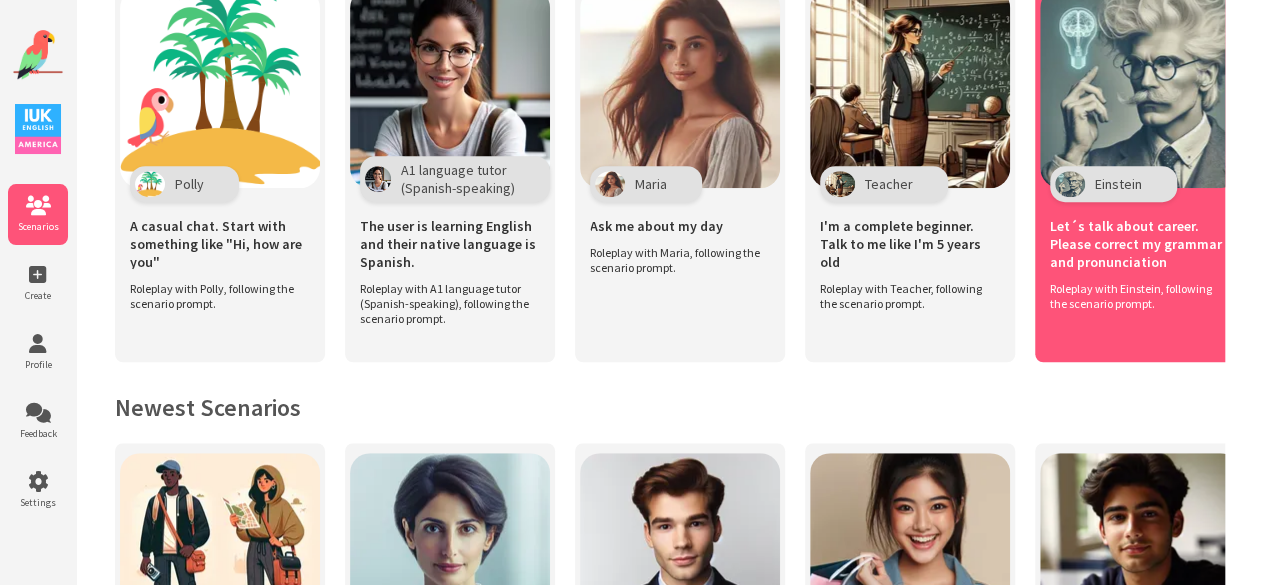 click at bounding box center [1140, 88] 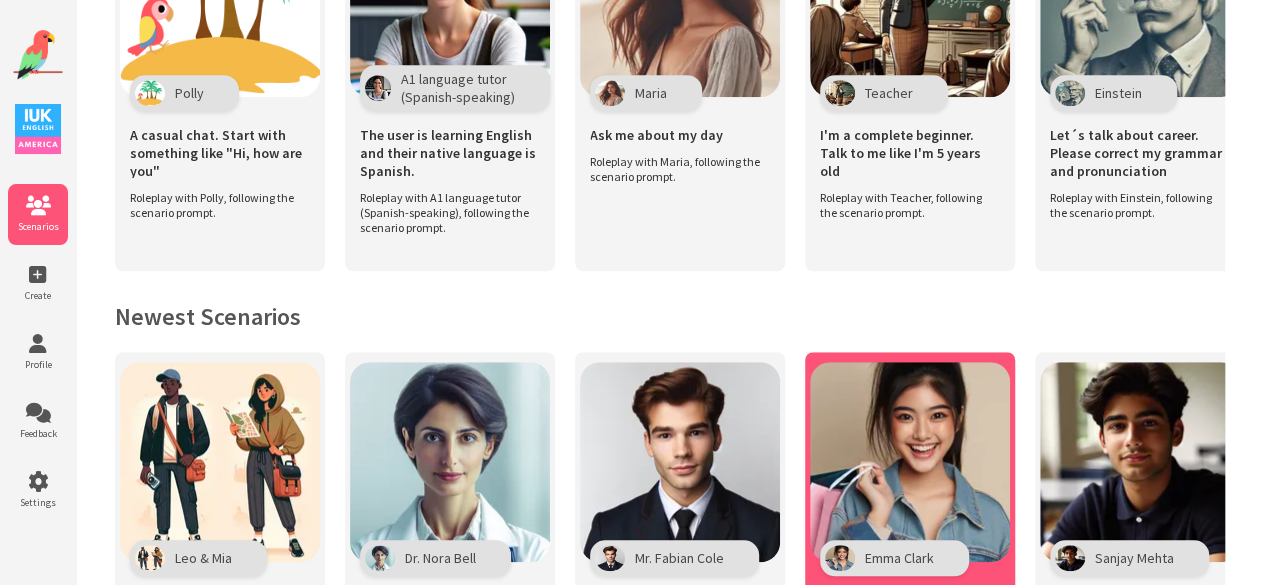scroll, scrollTop: 500, scrollLeft: 0, axis: vertical 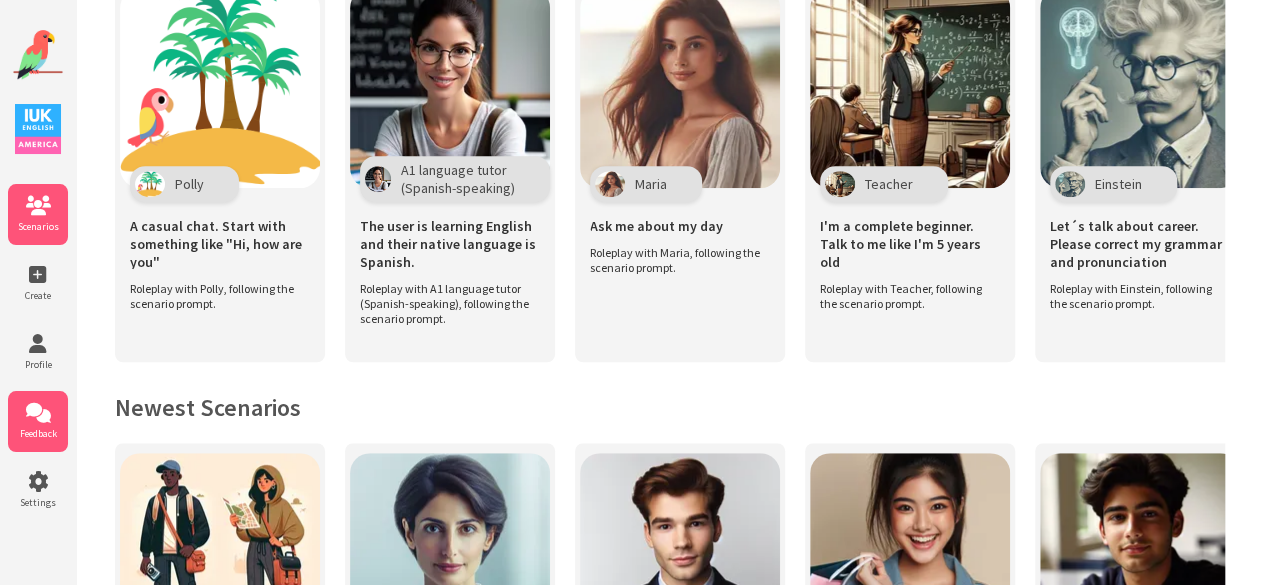 click on "Feedback" at bounding box center [38, 421] 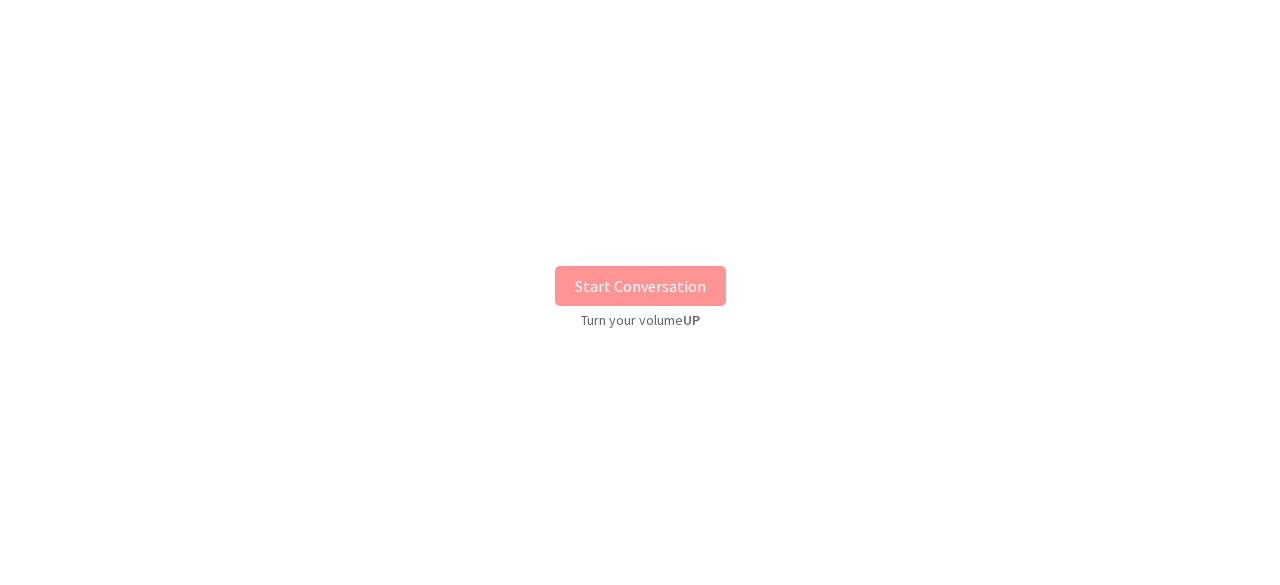 scroll, scrollTop: 0, scrollLeft: 0, axis: both 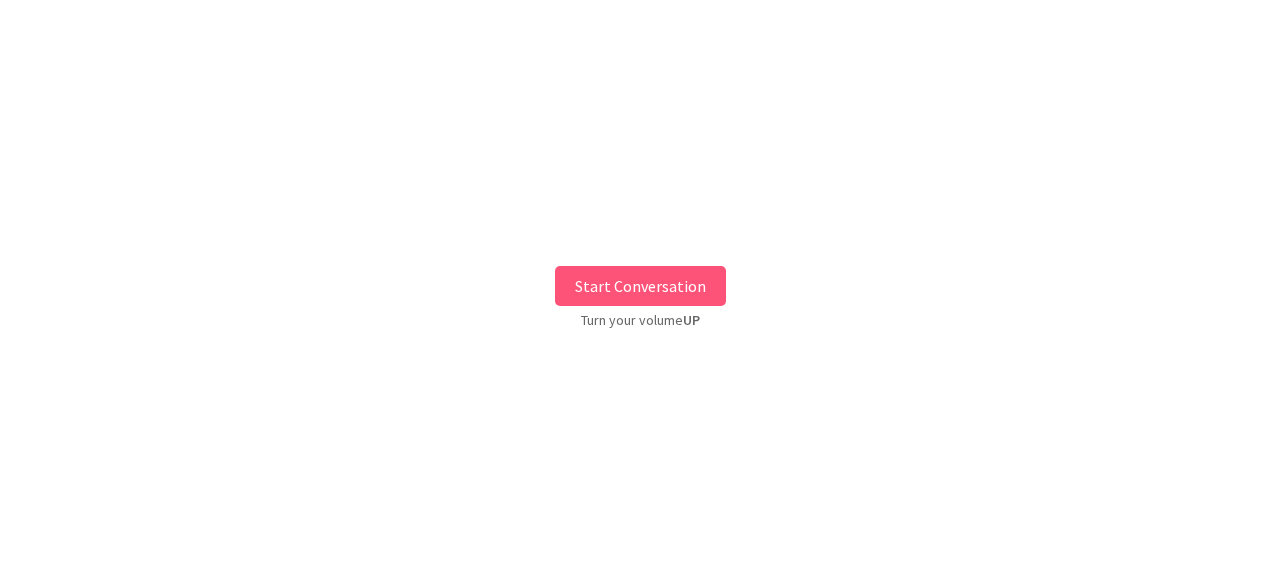 click on "Start Conversation
Turn your volume  UP" at bounding box center [640, 292] 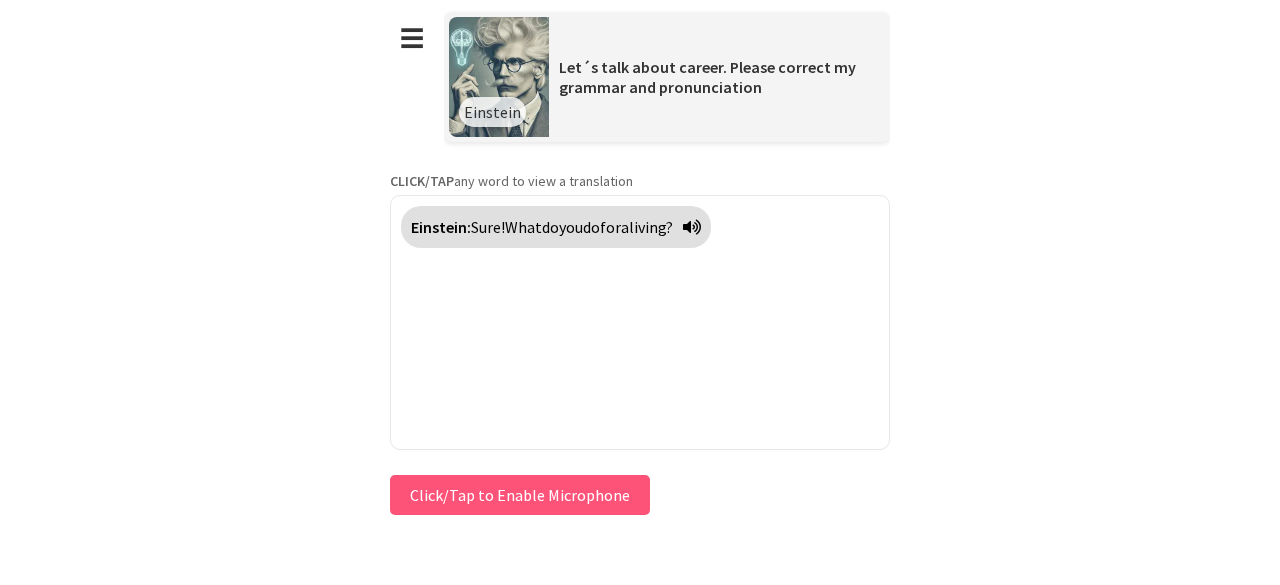 click on "Click/Tap to Enable Microphone" at bounding box center [520, 495] 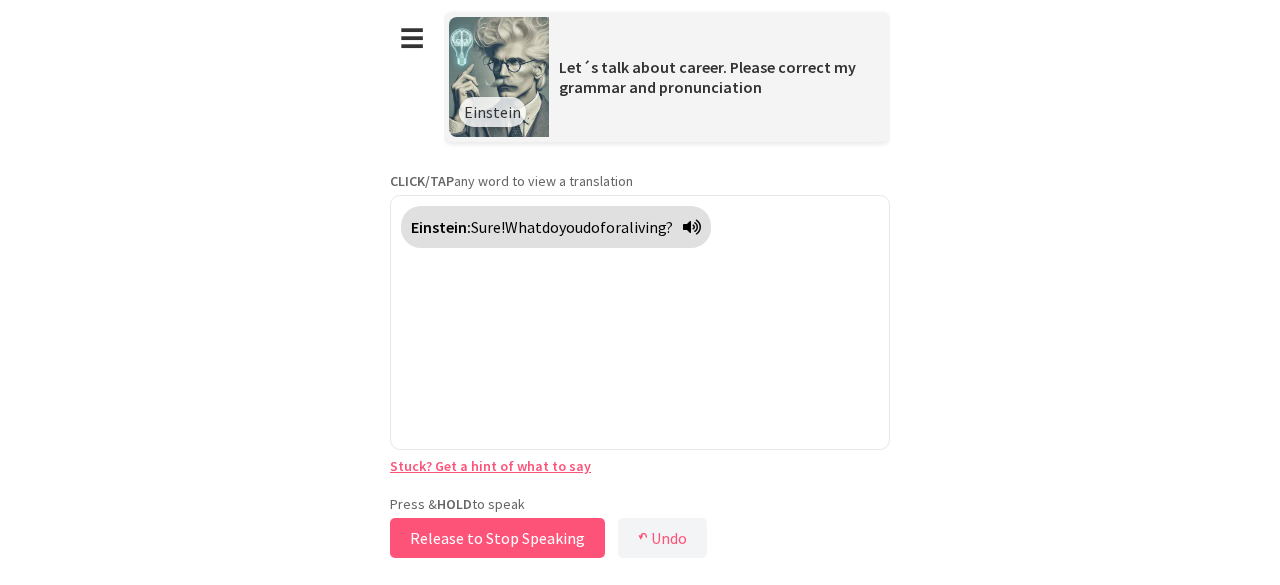click on "Release to Stop Speaking" at bounding box center (497, 538) 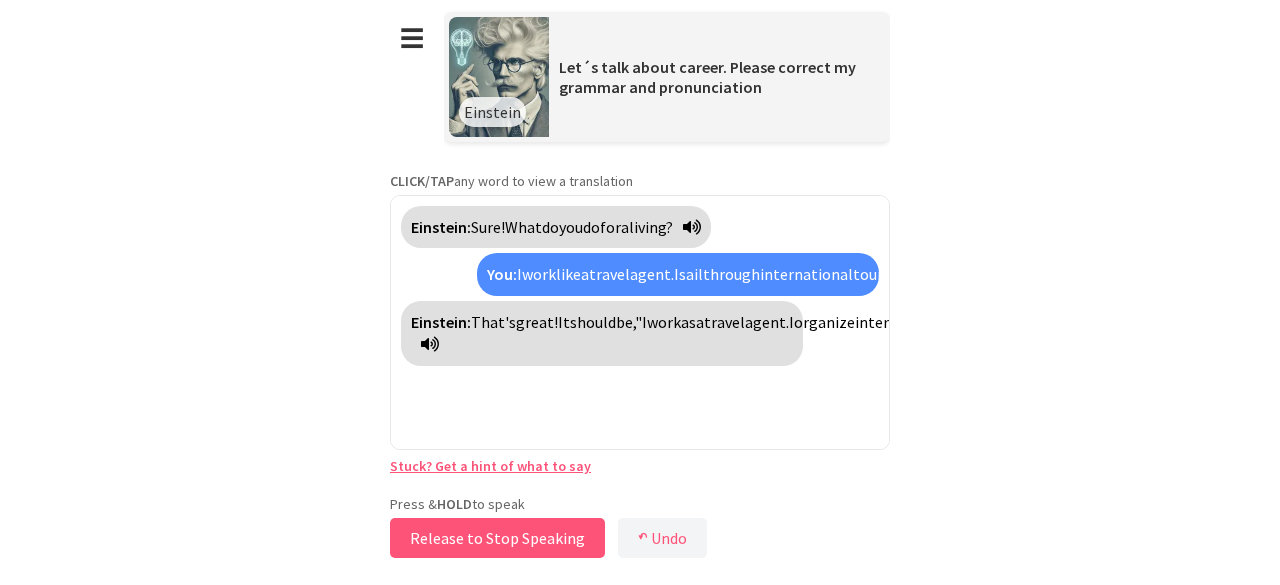 click on "Release to Stop Speaking" at bounding box center (497, 538) 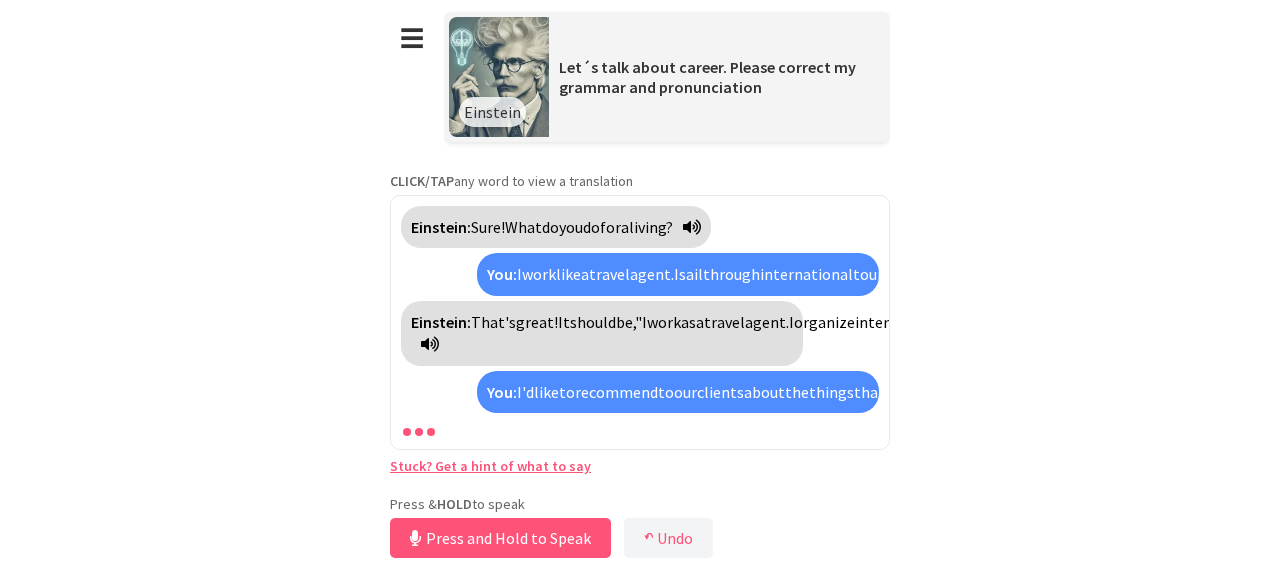scroll, scrollTop: 150, scrollLeft: 0, axis: vertical 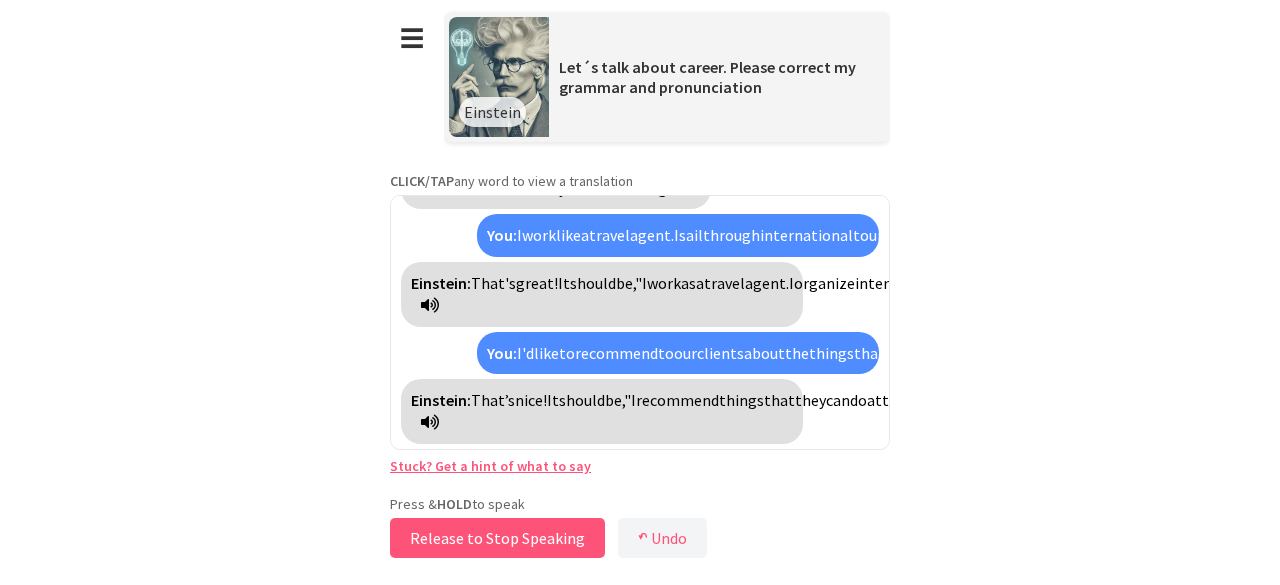click on "Release to Stop Speaking" at bounding box center [497, 538] 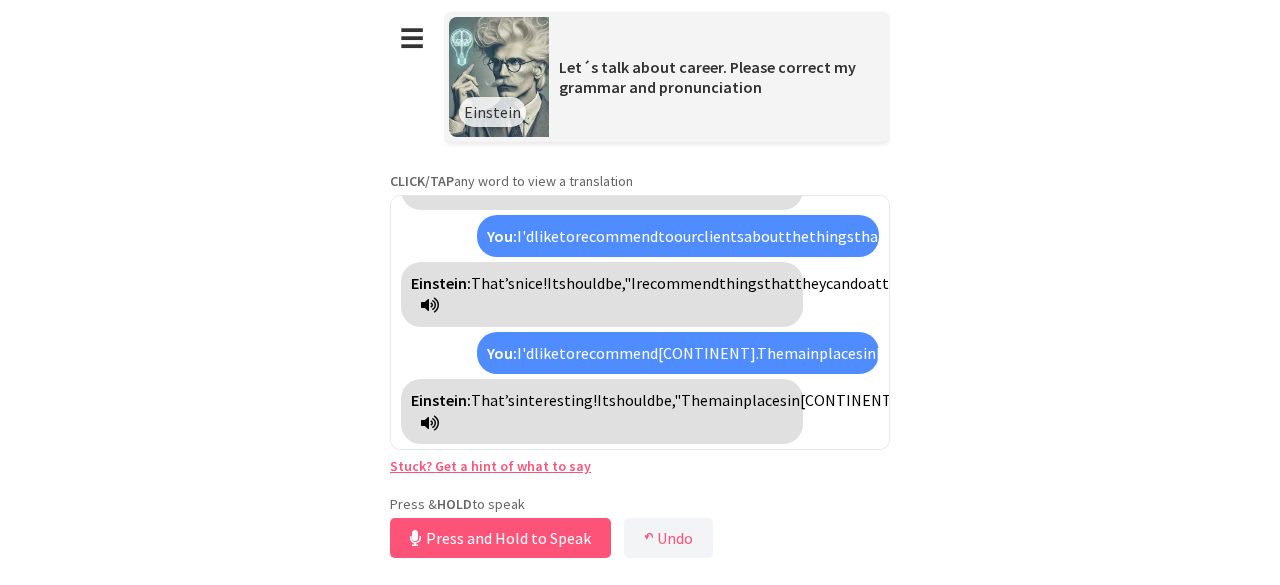 scroll, scrollTop: 312, scrollLeft: 0, axis: vertical 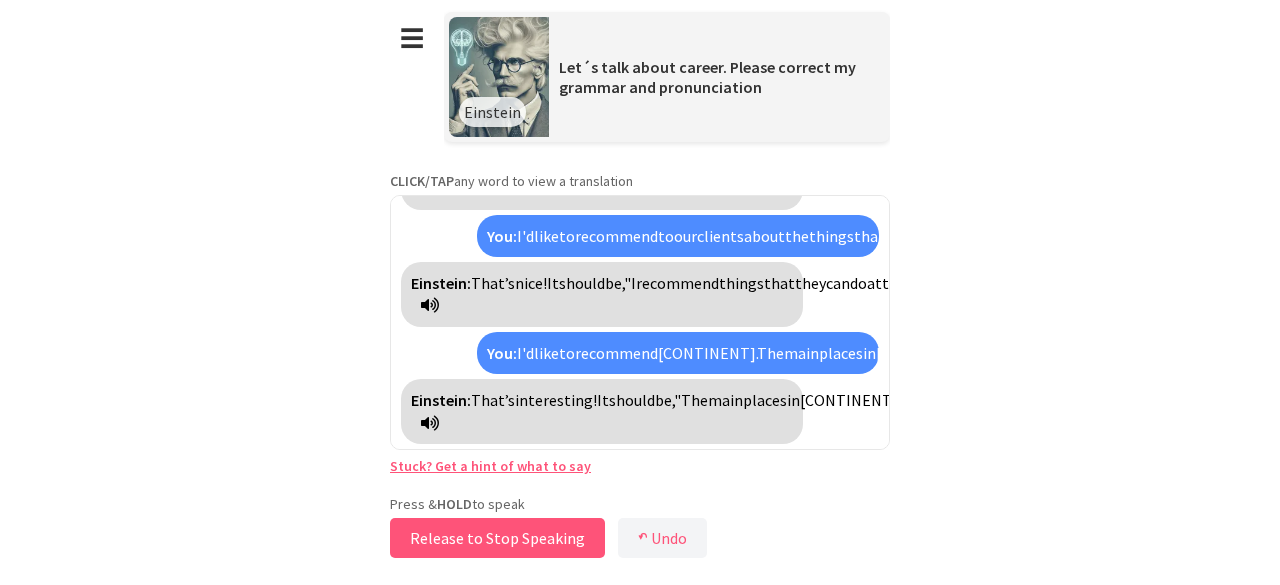 click on "Release to Stop Speaking" at bounding box center [497, 538] 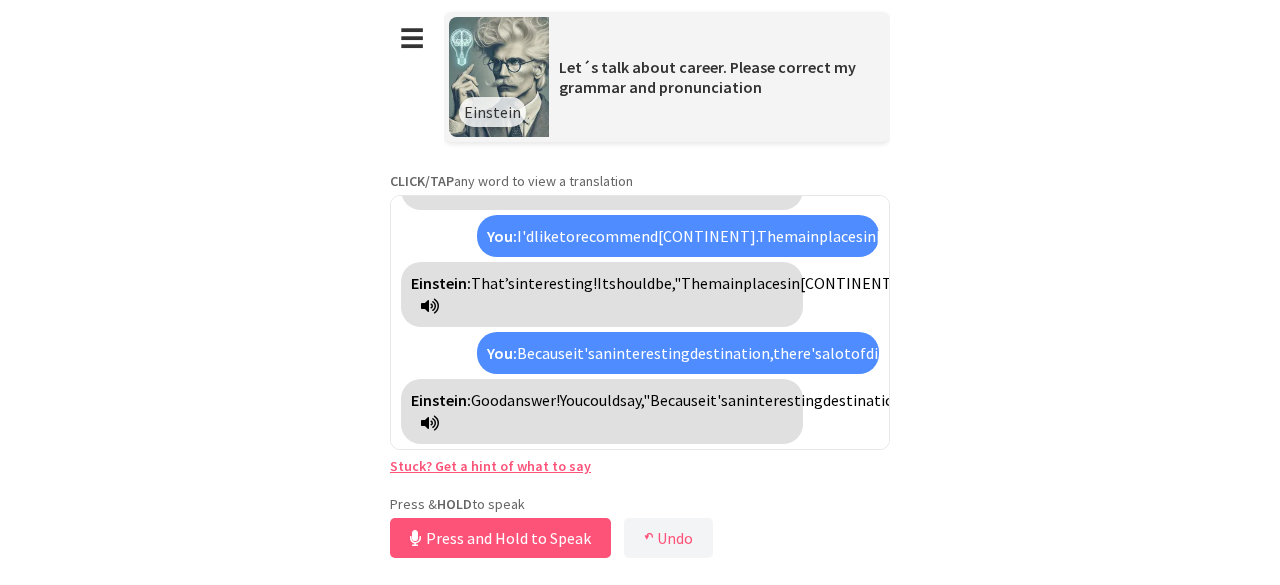 scroll, scrollTop: 496, scrollLeft: 0, axis: vertical 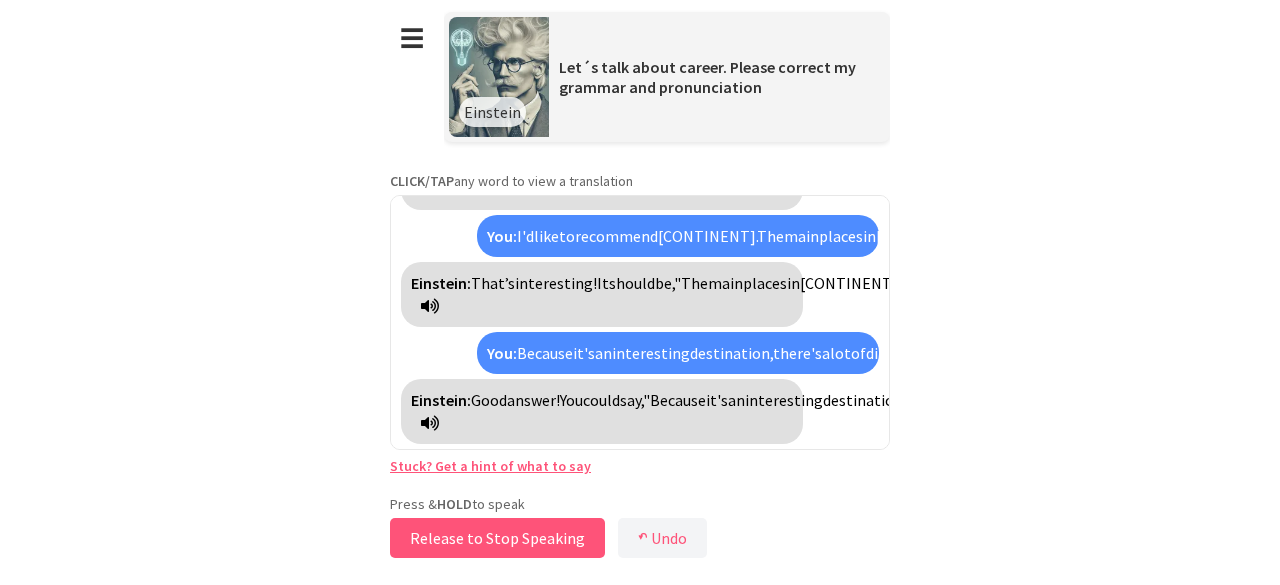 click on "Release to Stop Speaking" at bounding box center [497, 538] 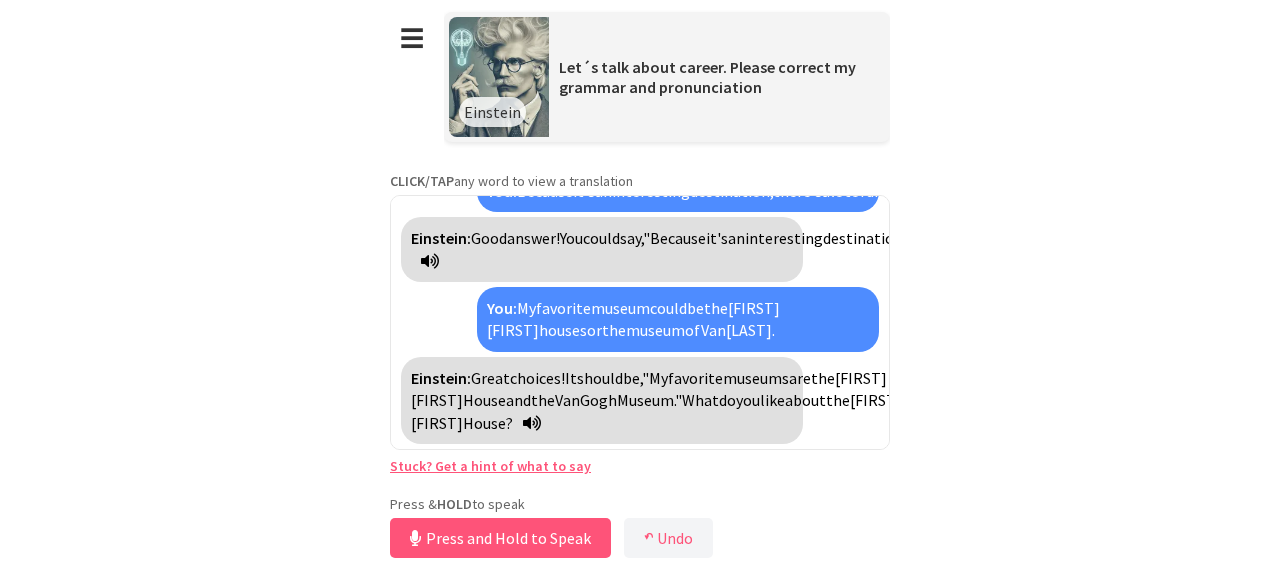 scroll, scrollTop: 680, scrollLeft: 0, axis: vertical 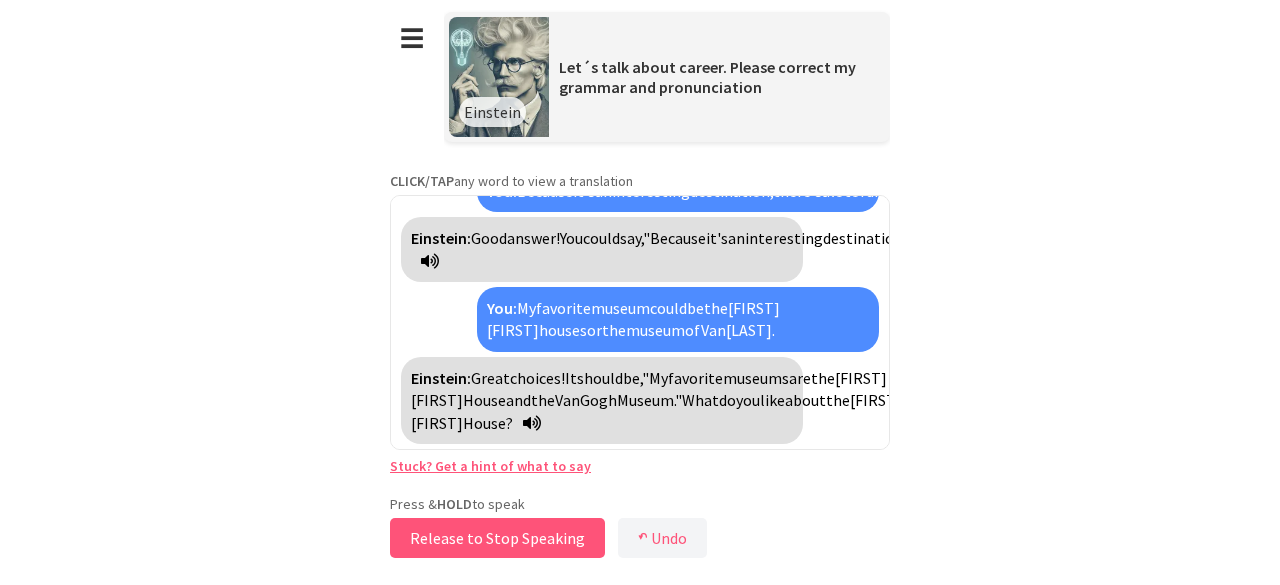 click on "Release to Stop Speaking" at bounding box center [497, 538] 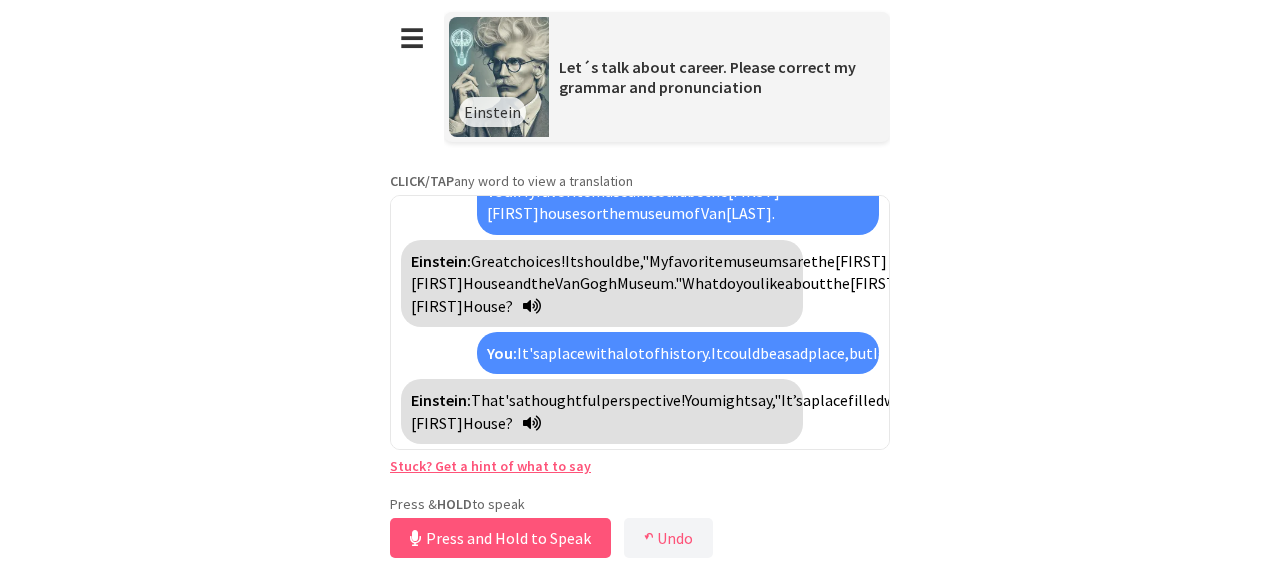 scroll, scrollTop: 887, scrollLeft: 0, axis: vertical 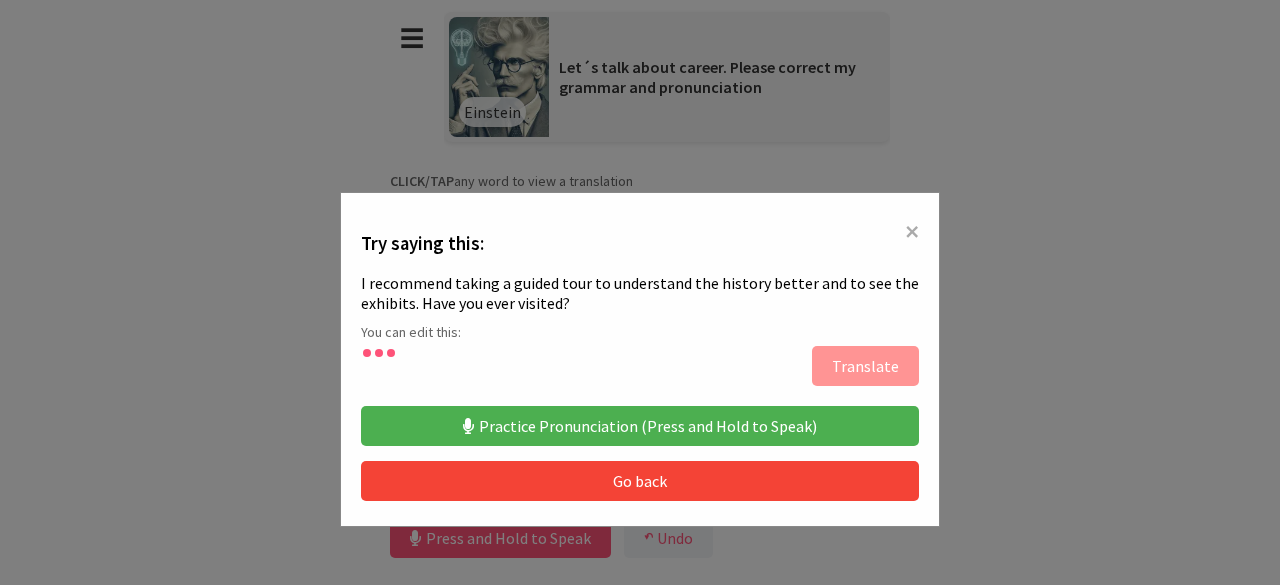 type on "**********" 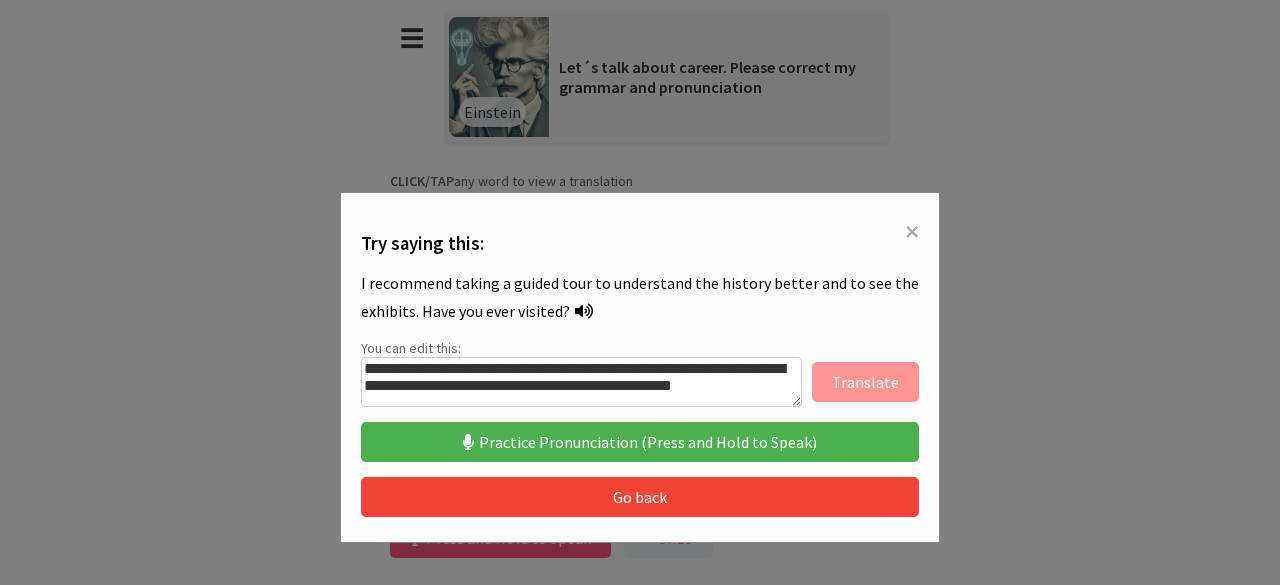 click on "Practice Pronunciation (Press and Hold to Speak)" at bounding box center [640, 442] 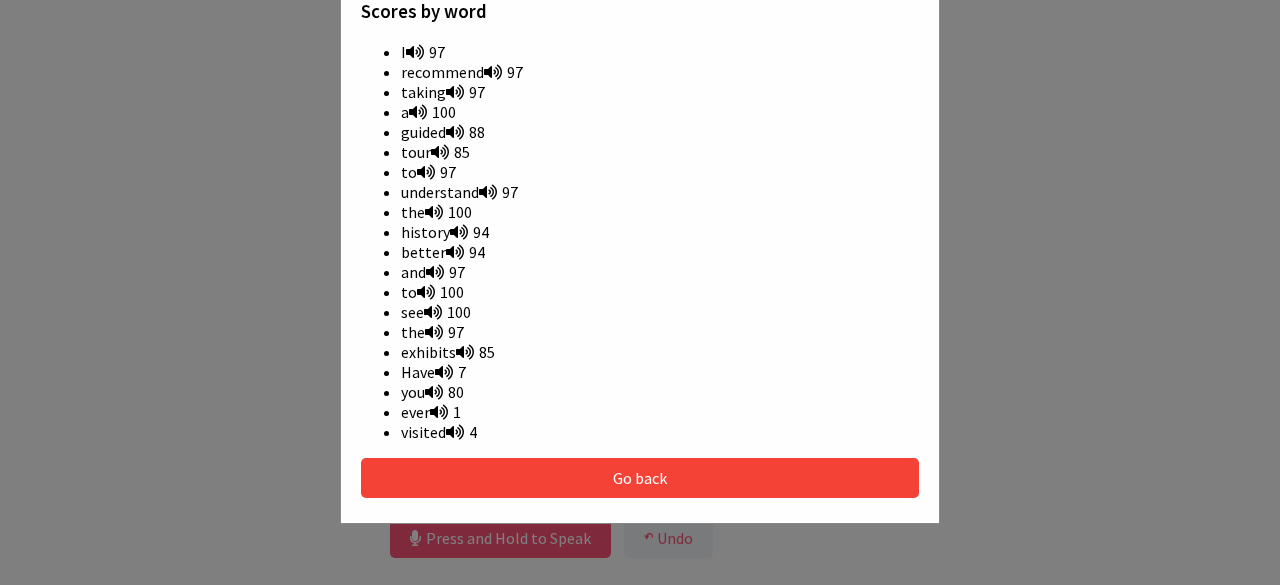 scroll, scrollTop: 600, scrollLeft: 0, axis: vertical 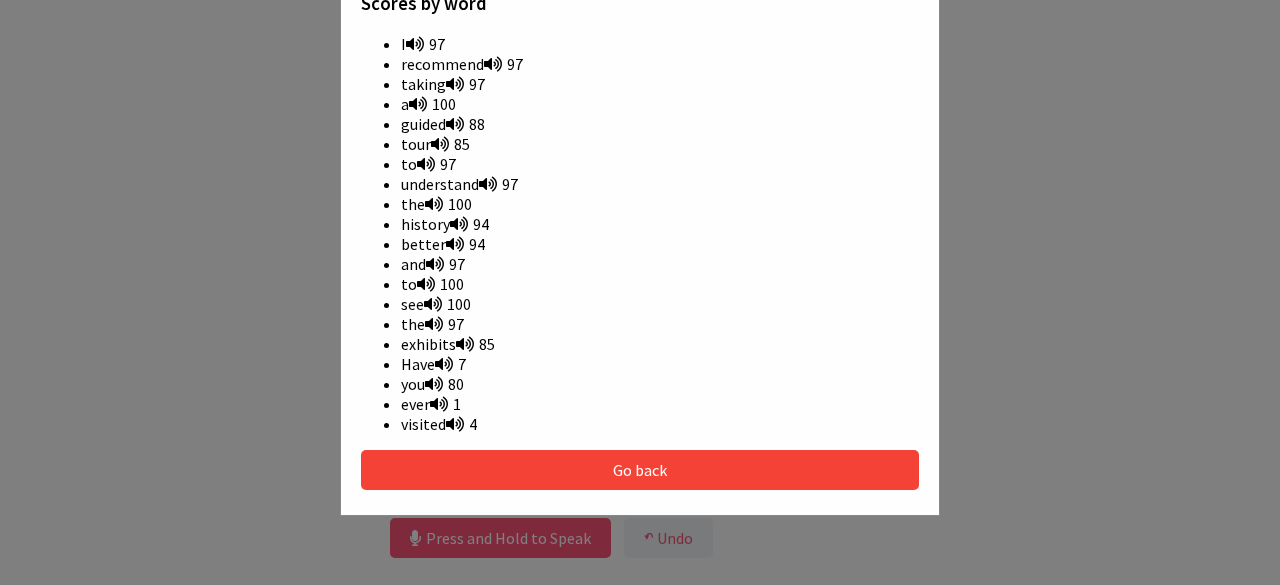 click at bounding box center [455, 424] 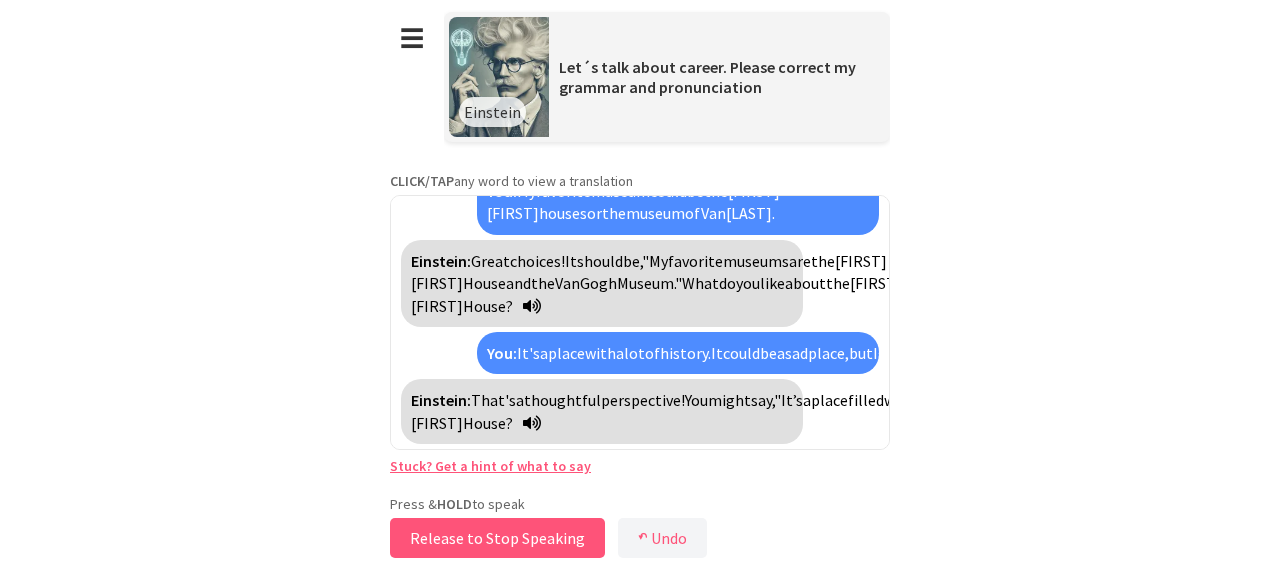 click on "Release to Stop Speaking" at bounding box center (497, 538) 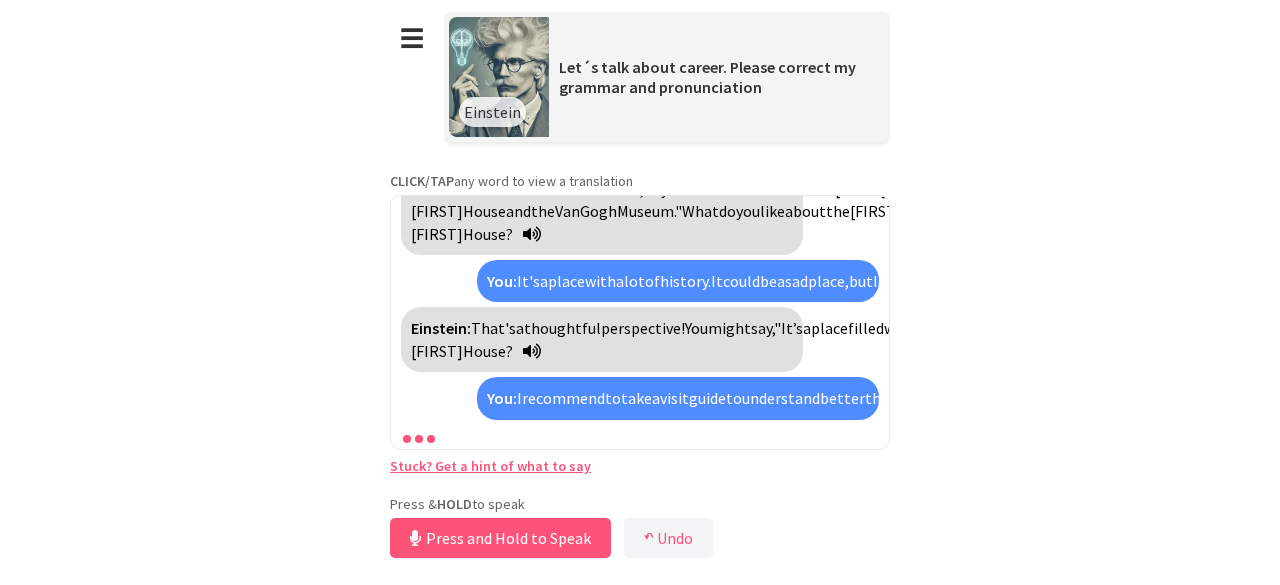 scroll, scrollTop: 1071, scrollLeft: 0, axis: vertical 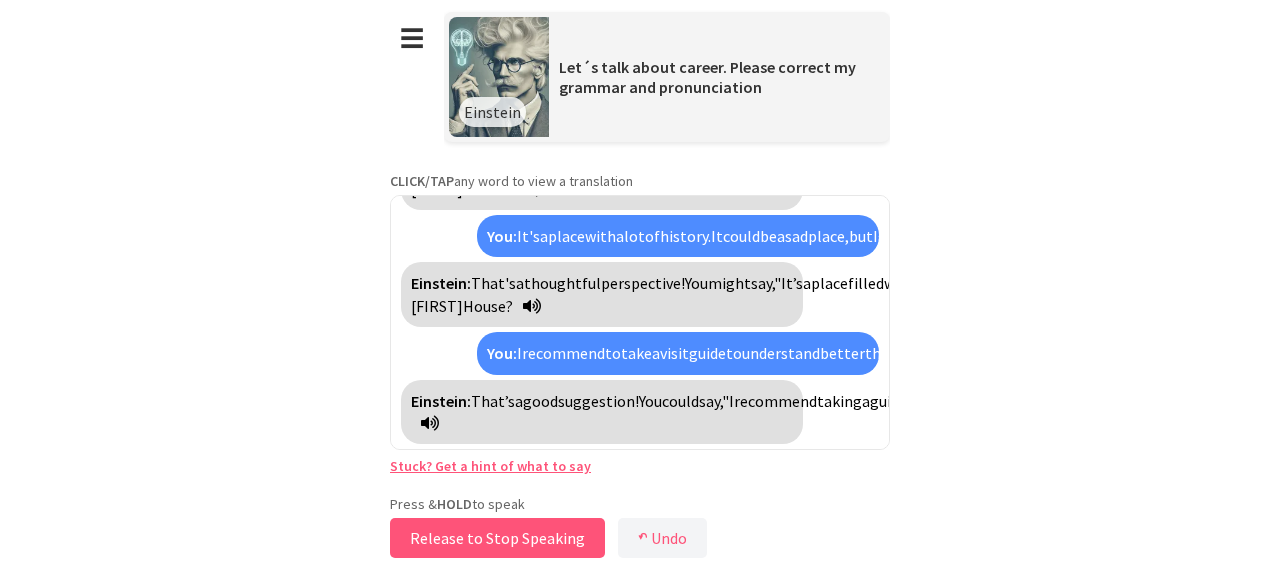 click on "Release to Stop Speaking" at bounding box center [497, 538] 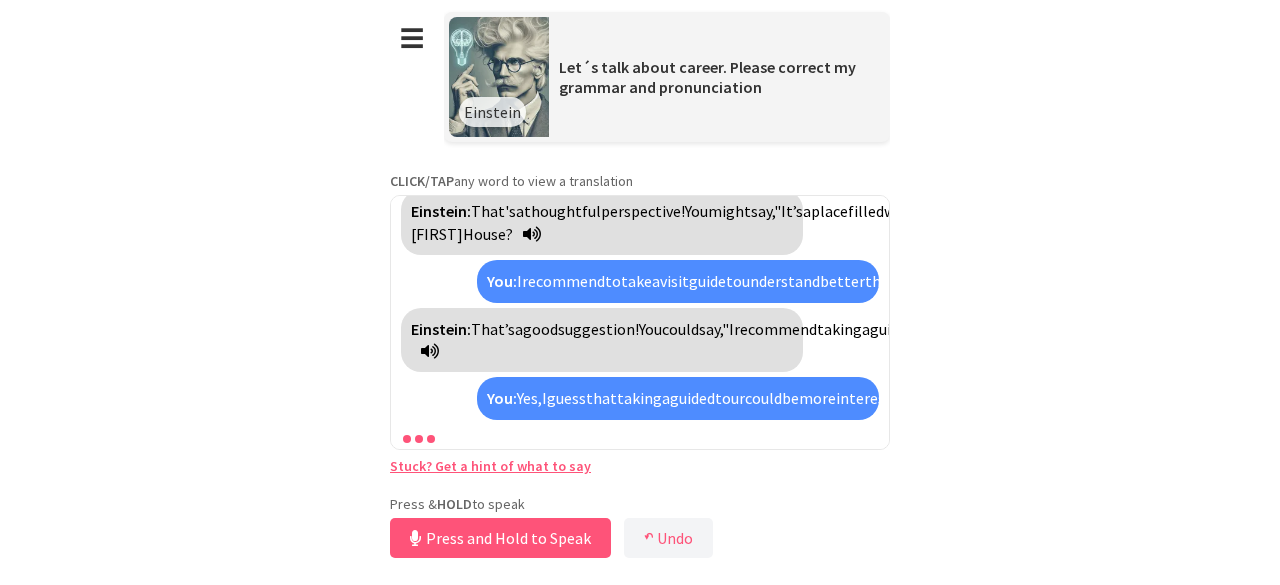 scroll, scrollTop: 1300, scrollLeft: 0, axis: vertical 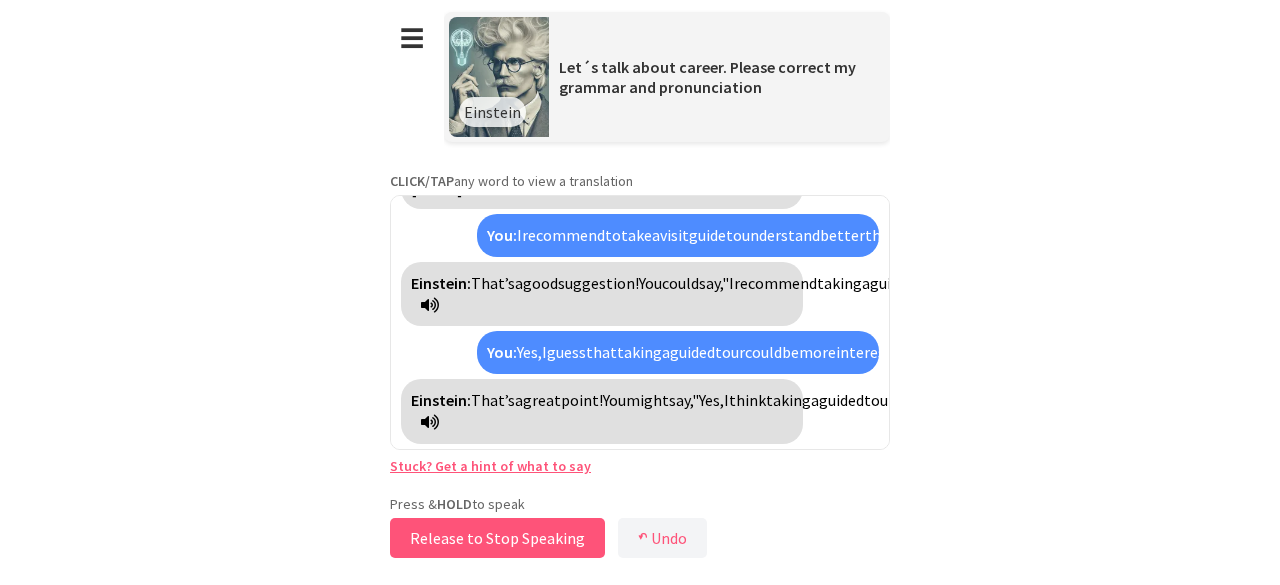 click on "Release to Stop Speaking" at bounding box center (497, 538) 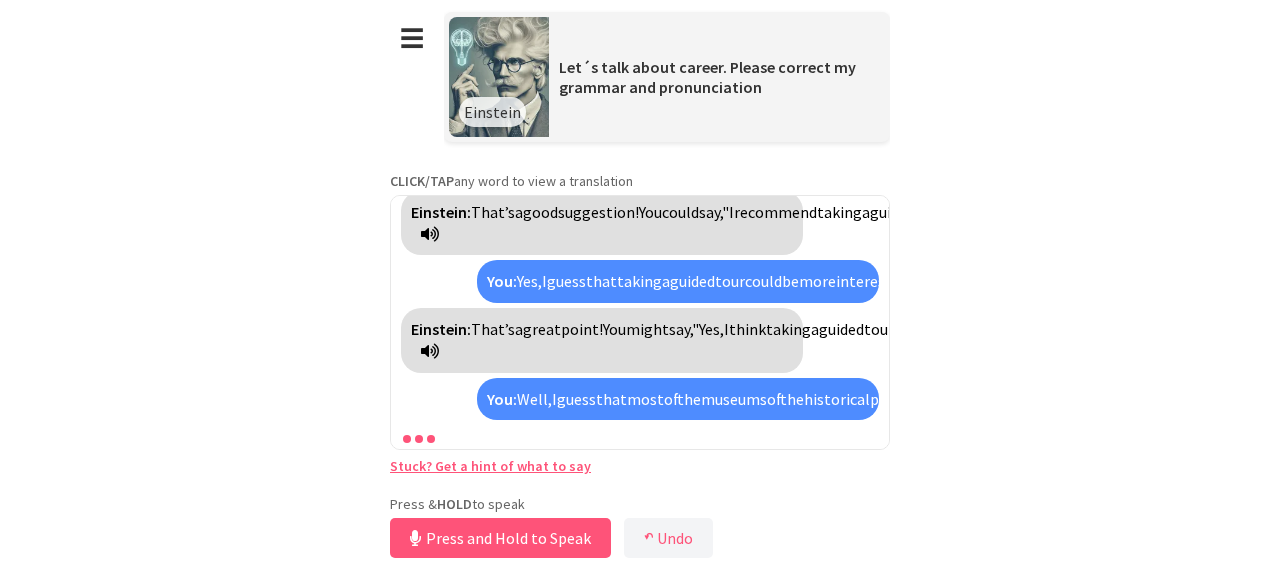 scroll, scrollTop: 1485, scrollLeft: 0, axis: vertical 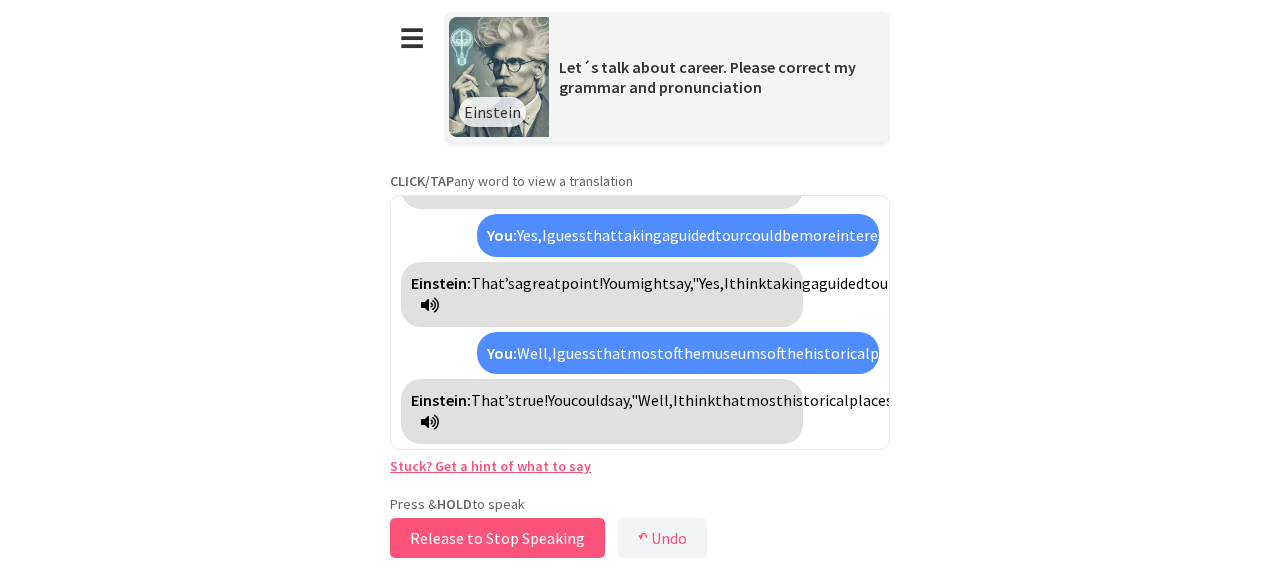 click on "Release to Stop Speaking" at bounding box center (497, 538) 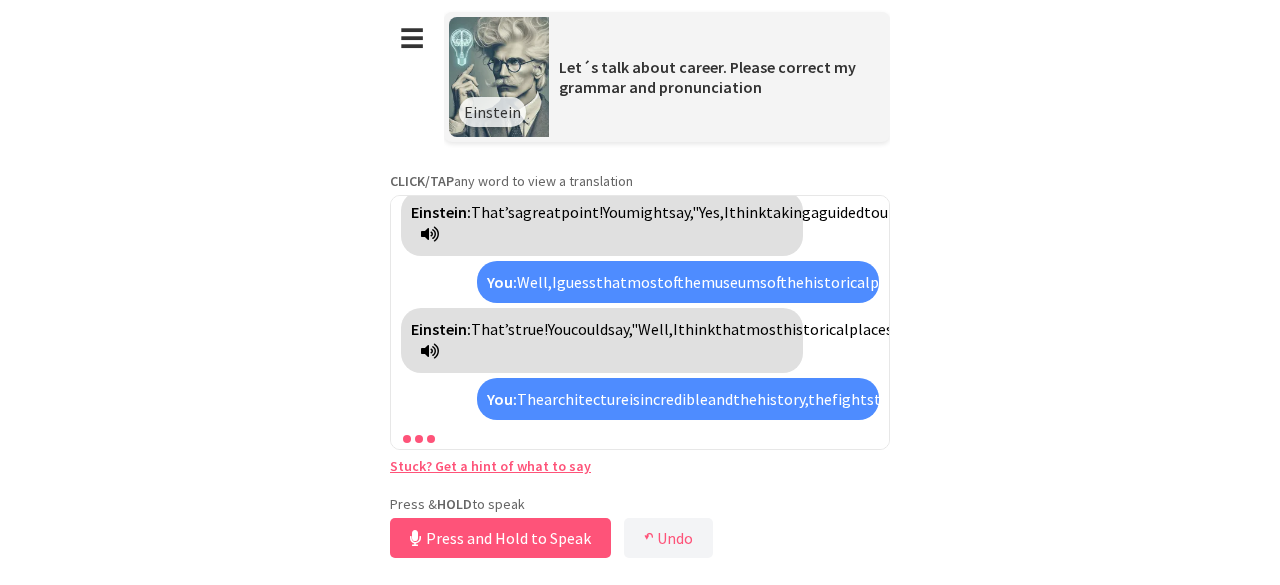 scroll, scrollTop: 1714, scrollLeft: 0, axis: vertical 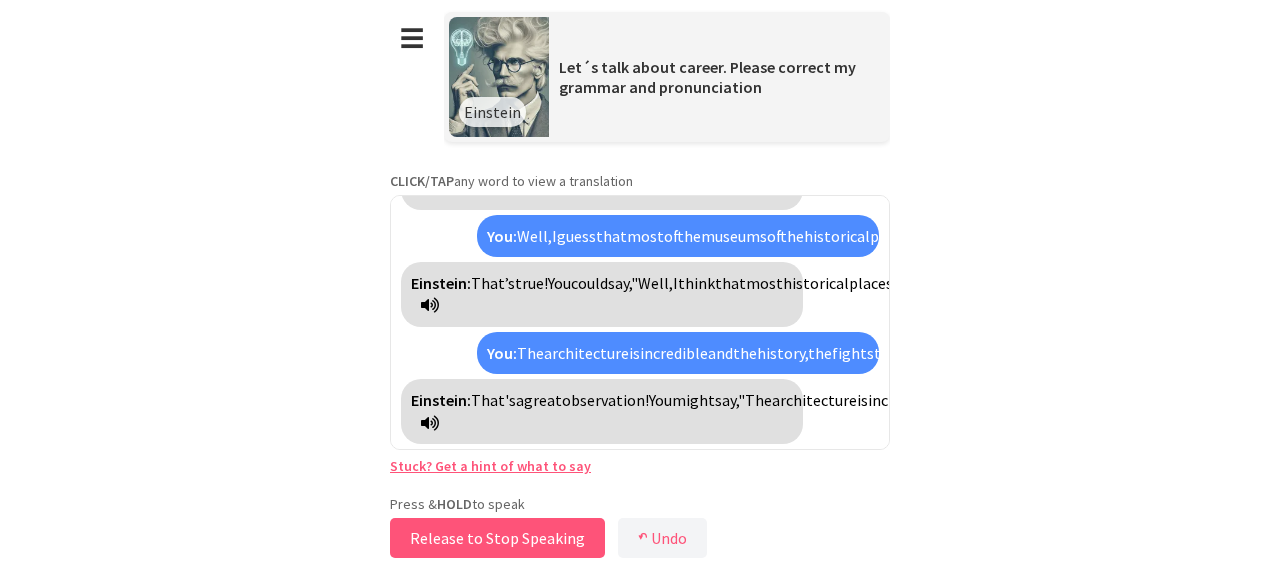 click on "Release to Stop Speaking" at bounding box center (497, 538) 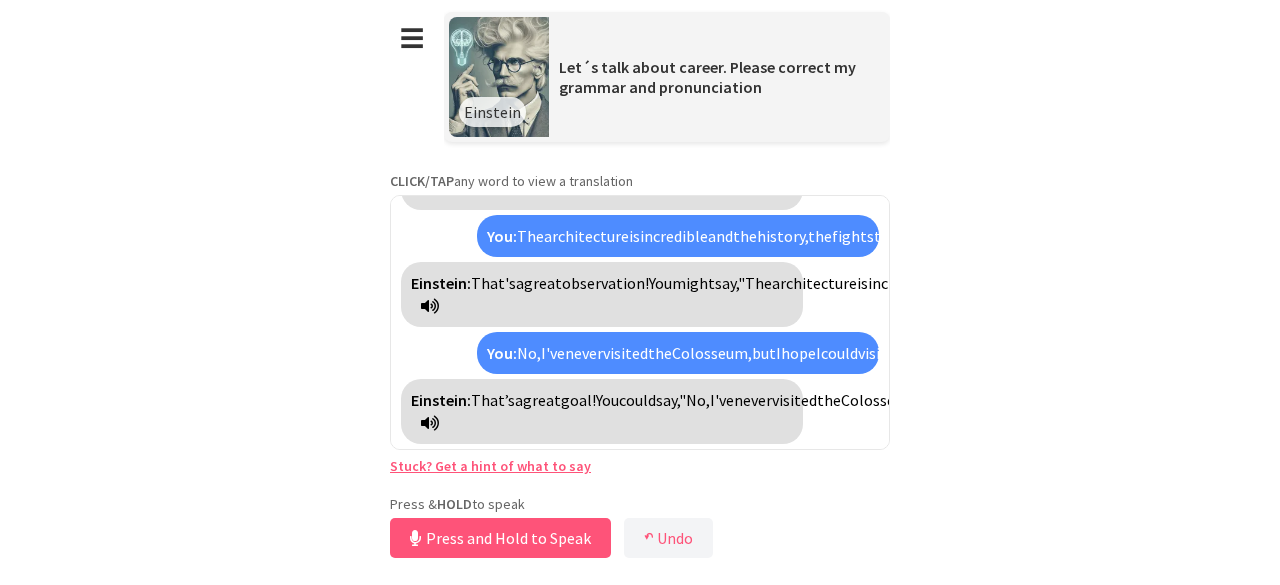 scroll, scrollTop: 1898, scrollLeft: 0, axis: vertical 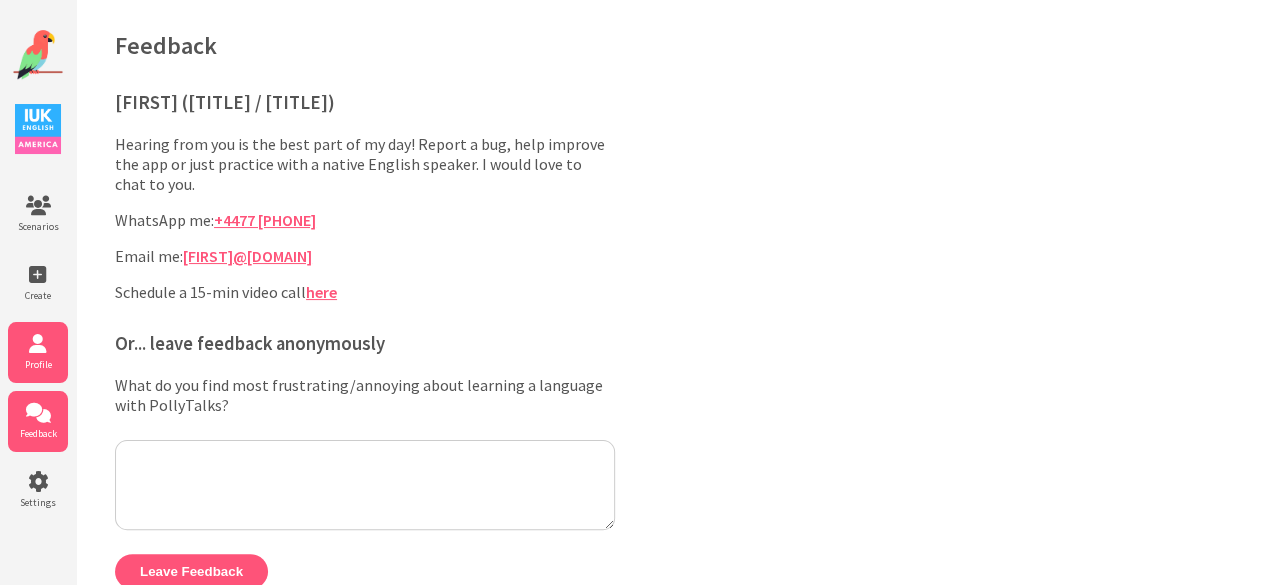 click on "Profile" at bounding box center (38, 364) 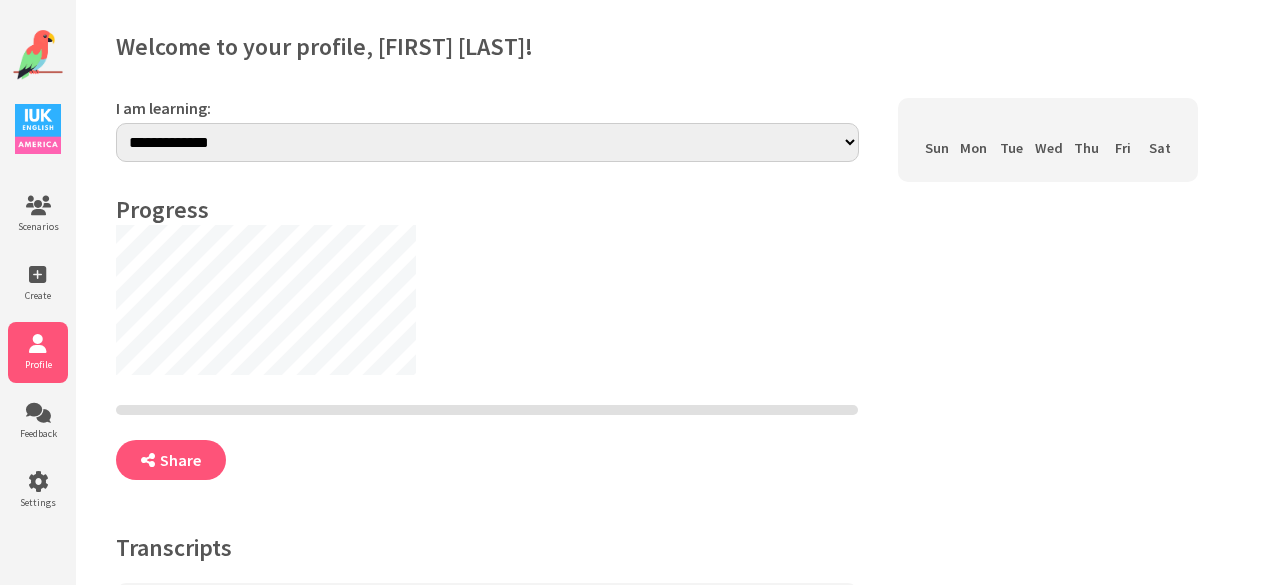 scroll, scrollTop: 0, scrollLeft: 0, axis: both 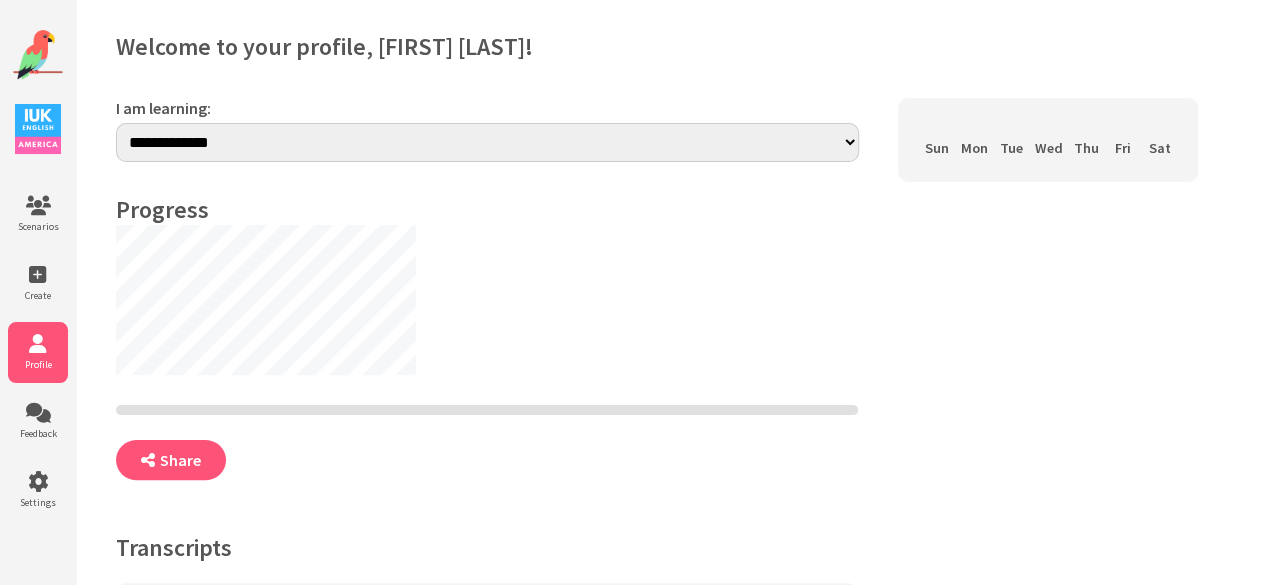 select on "**" 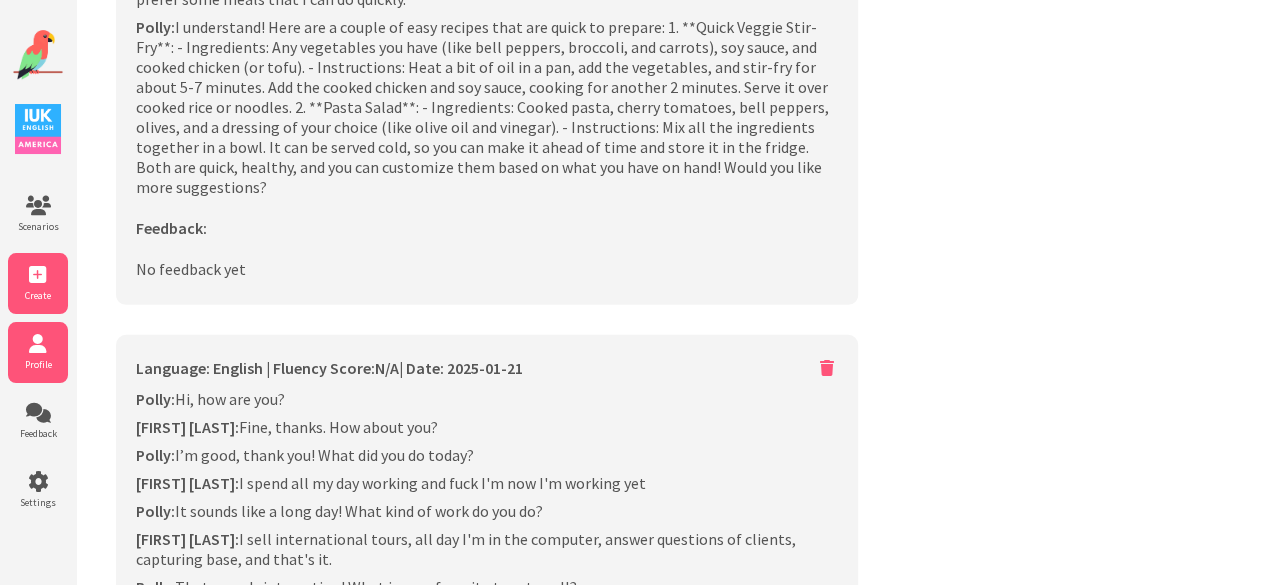 scroll, scrollTop: 2900, scrollLeft: 0, axis: vertical 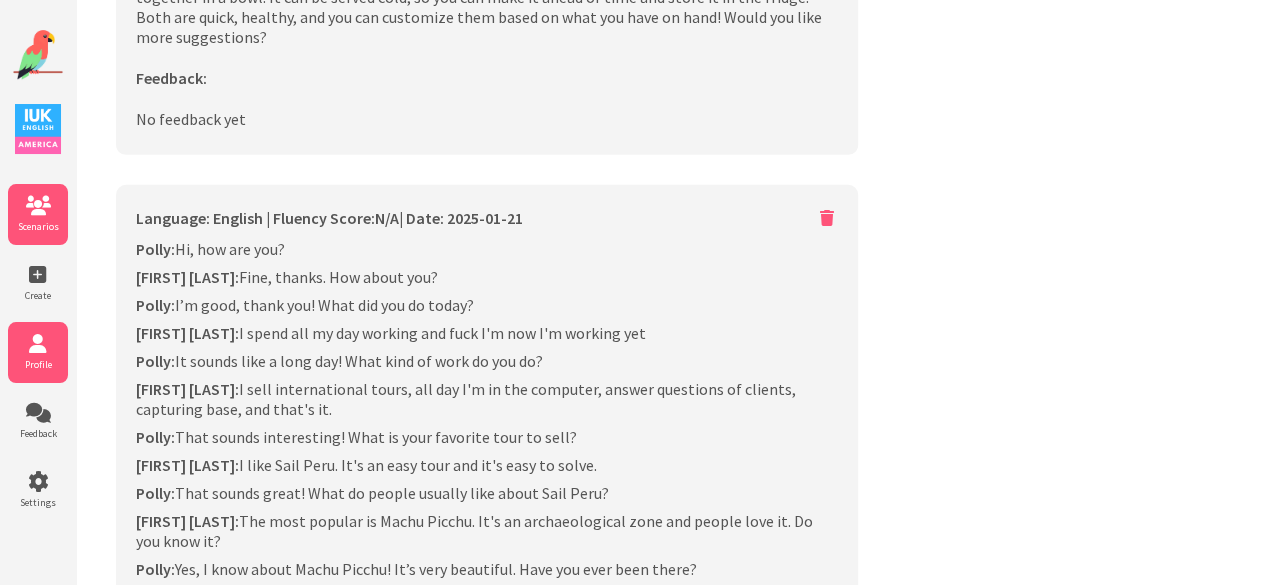 click at bounding box center (38, 206) 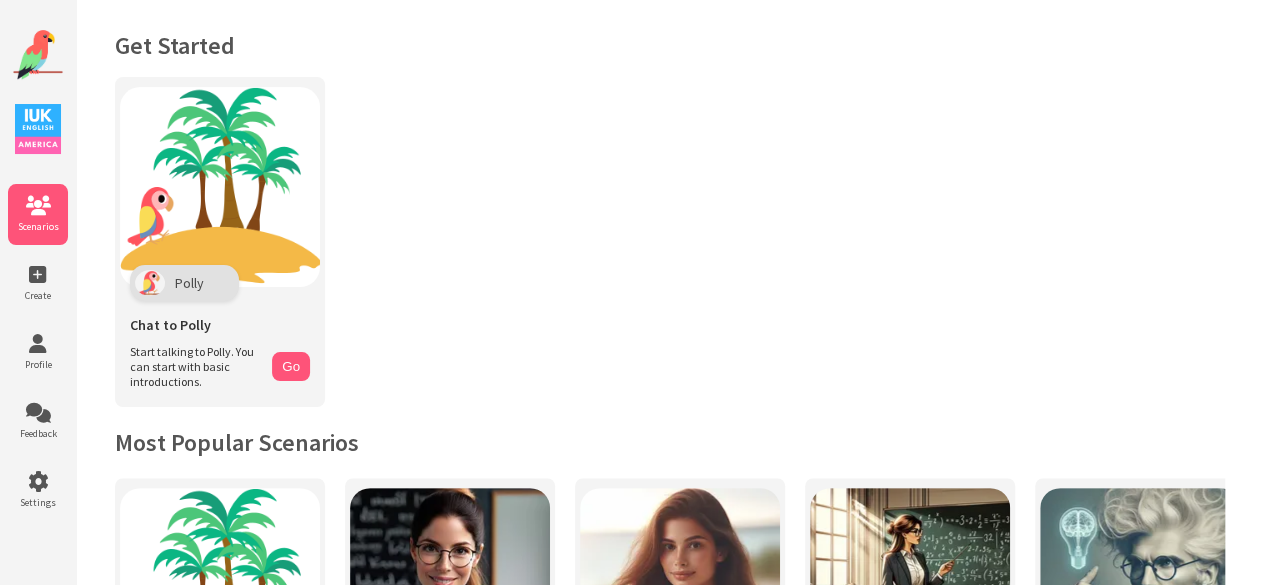 scroll, scrollTop: 400, scrollLeft: 0, axis: vertical 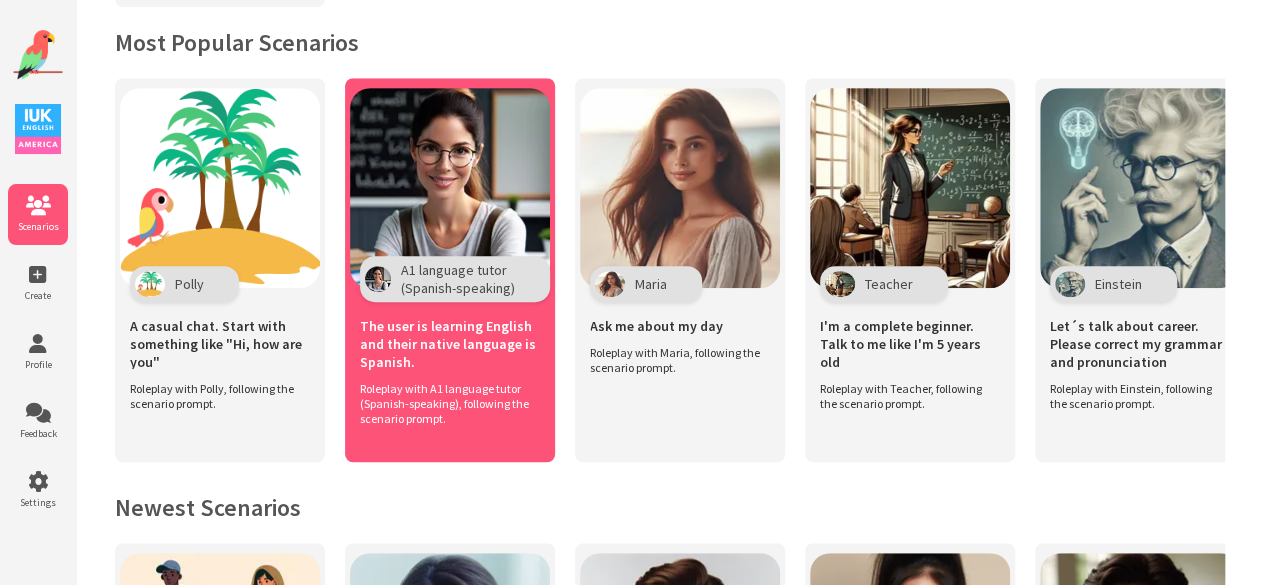 click on "A1 language tutor (Spanish-speaking)" at bounding box center (458, 279) 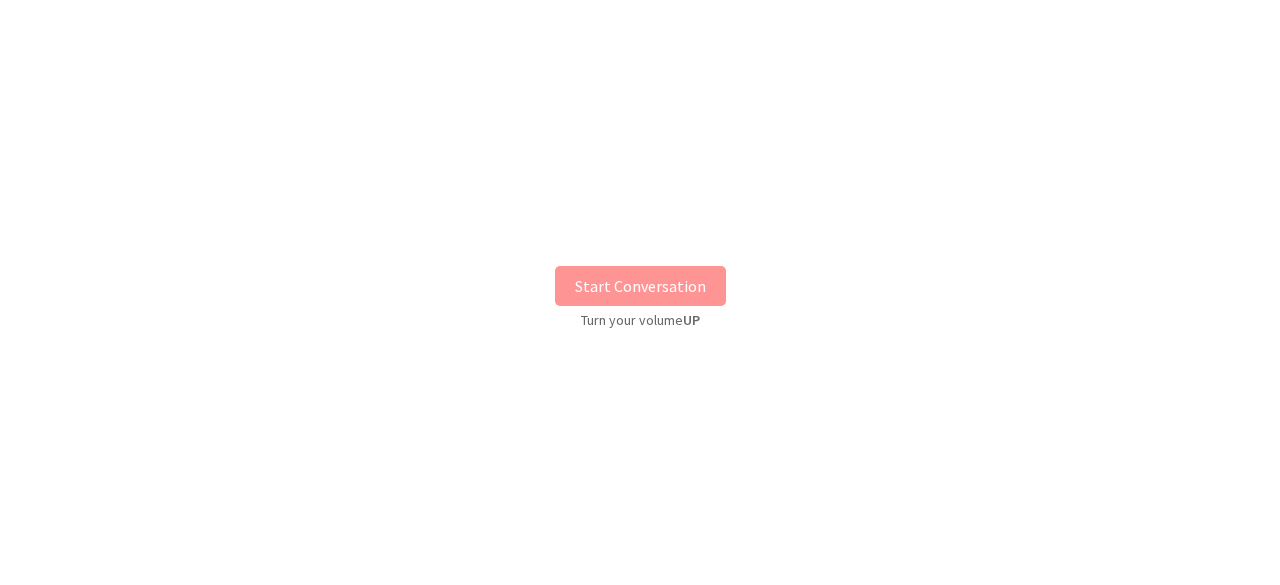 scroll, scrollTop: 0, scrollLeft: 0, axis: both 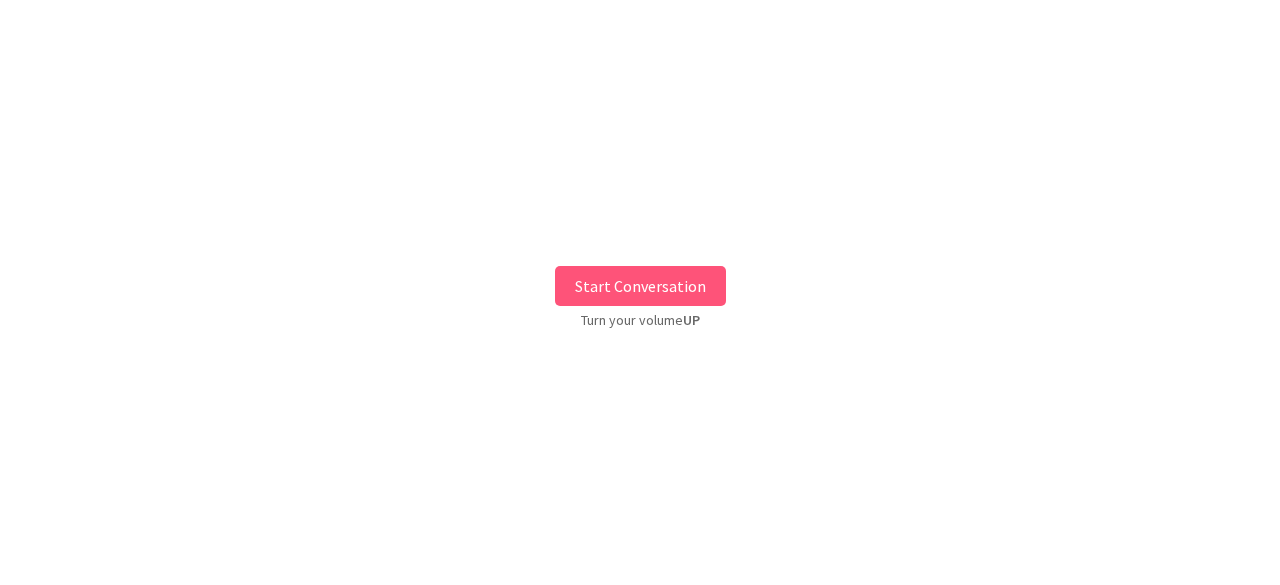 click on "Start Conversation" at bounding box center (640, 286) 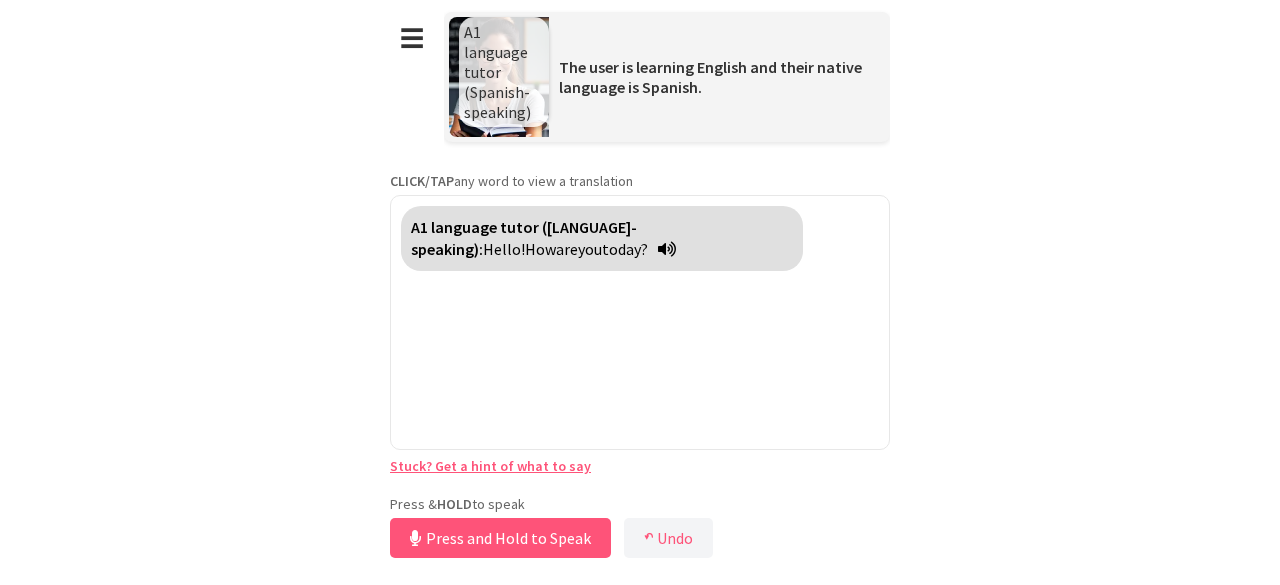 click on "Press &  HOLD  to speak
Press and Hold to Speak
↶  Undo
Save
No voice detected. Hold the button down and speak clearly." at bounding box center [640, 529] 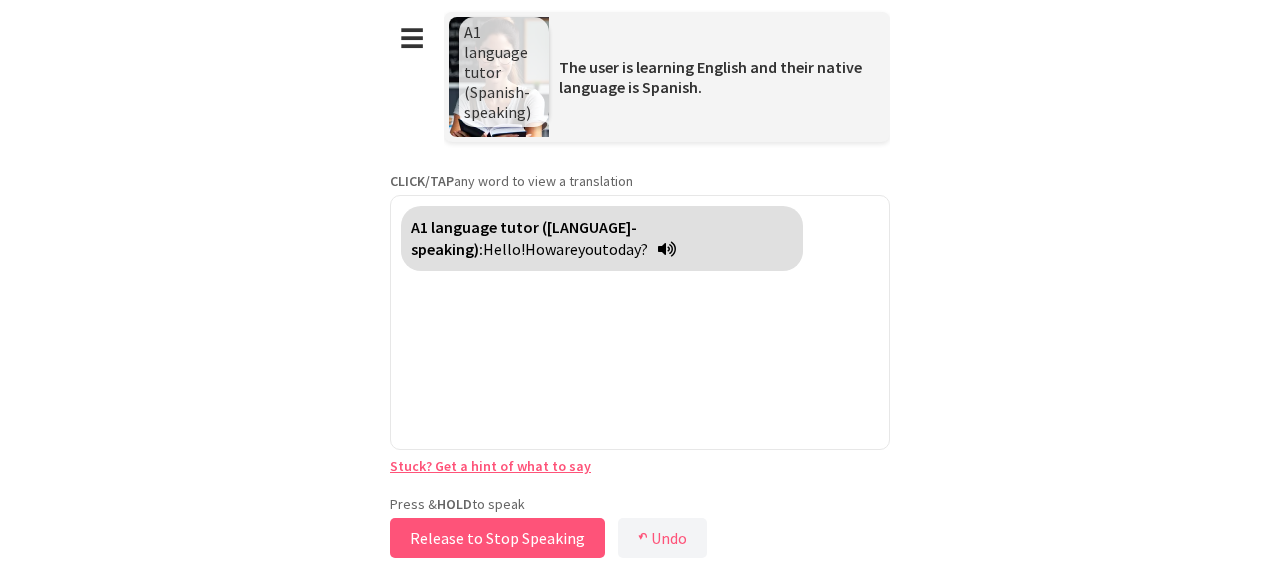 click on "Release to Stop Speaking" at bounding box center [497, 538] 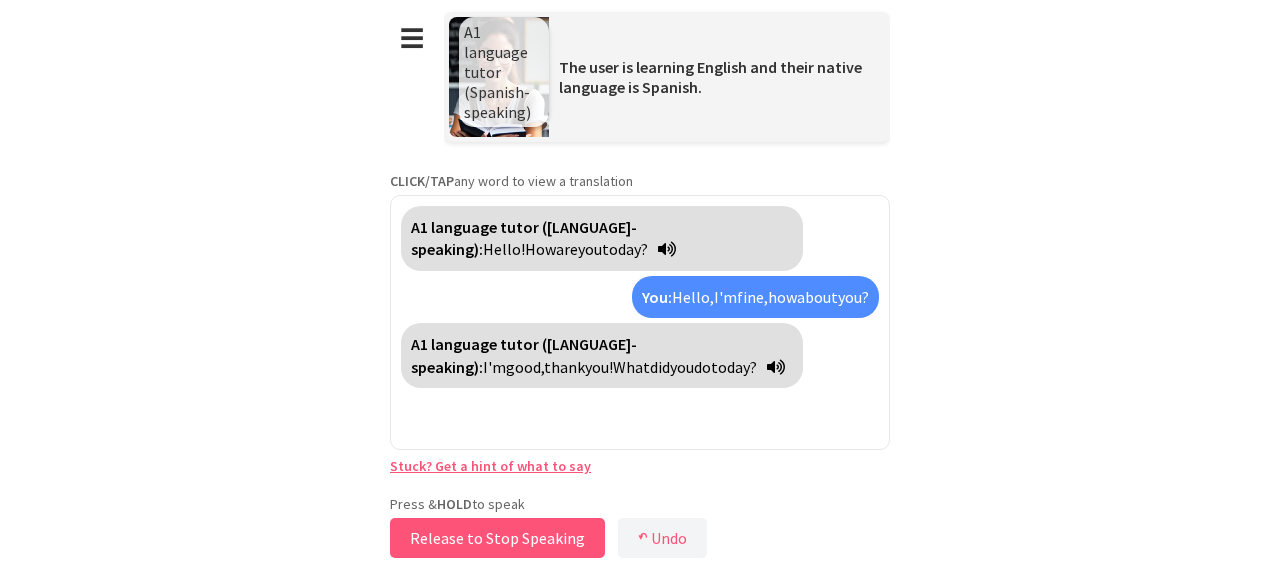 click on "Release to Stop Speaking" at bounding box center [497, 538] 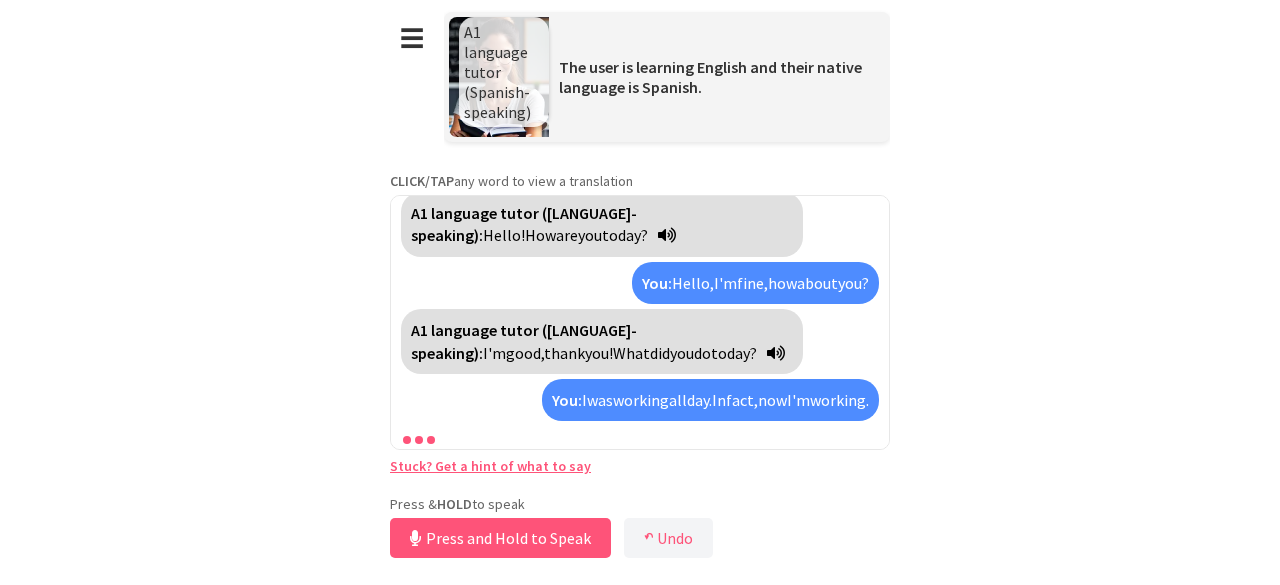 scroll, scrollTop: 60, scrollLeft: 0, axis: vertical 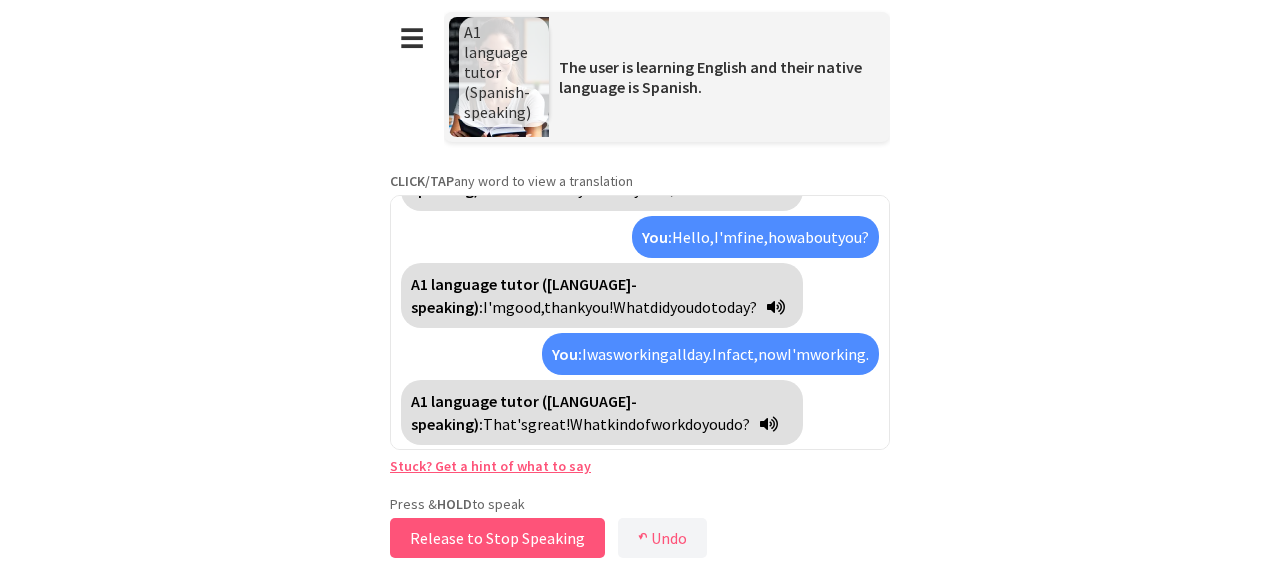 click on "Release to Stop Speaking" at bounding box center [497, 538] 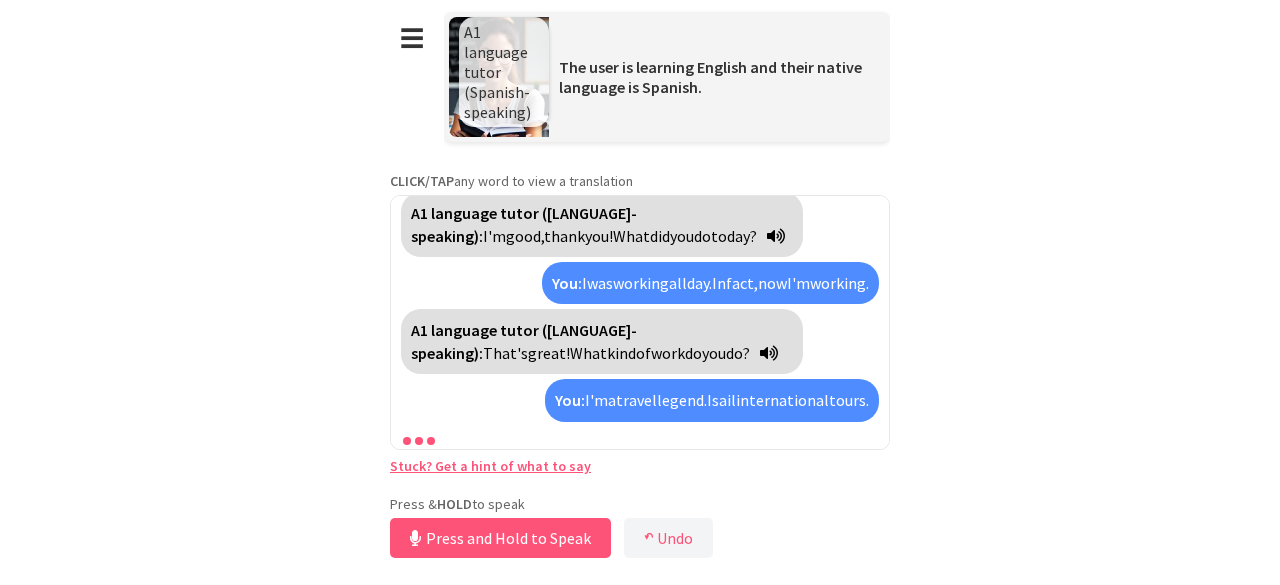 scroll, scrollTop: 177, scrollLeft: 0, axis: vertical 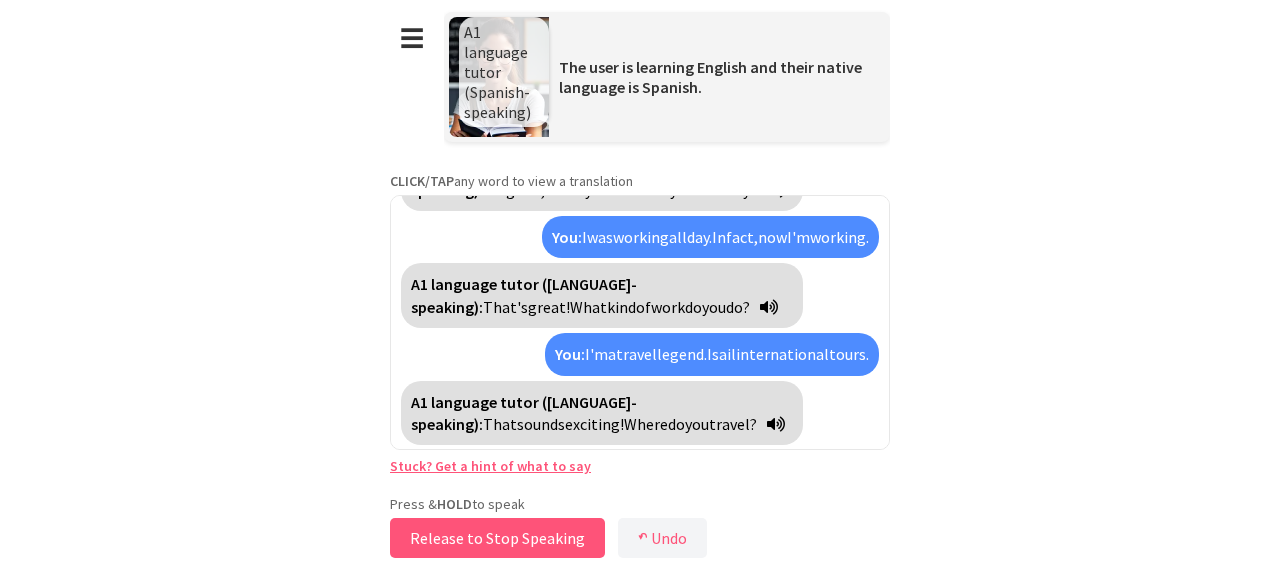 click on "Release to Stop Speaking" at bounding box center (497, 538) 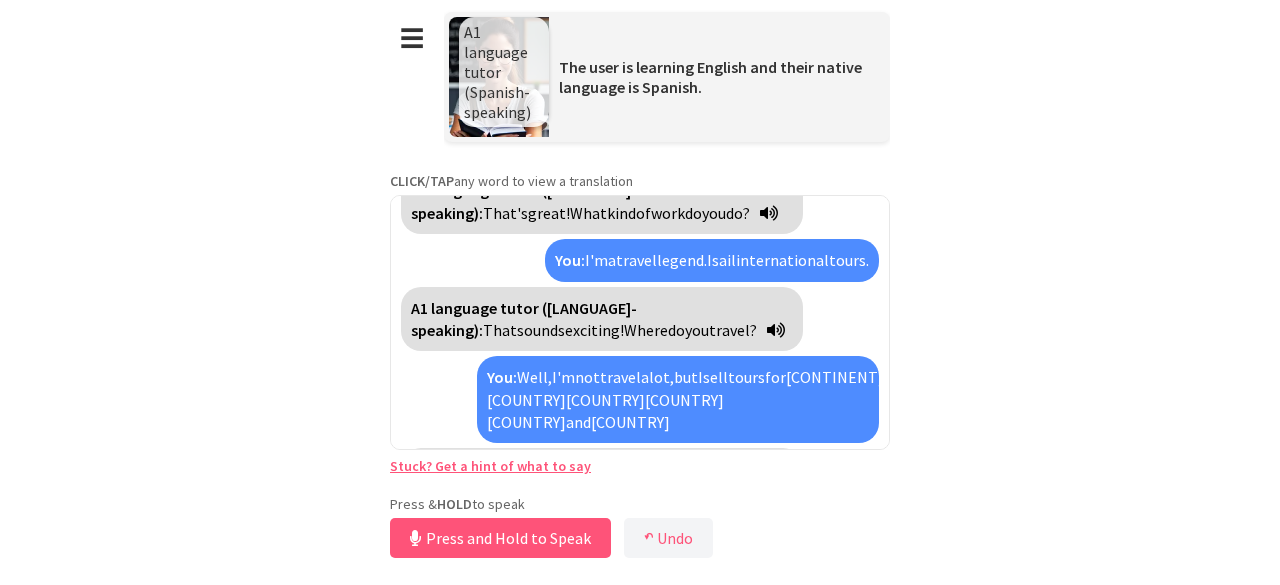 scroll, scrollTop: 316, scrollLeft: 0, axis: vertical 